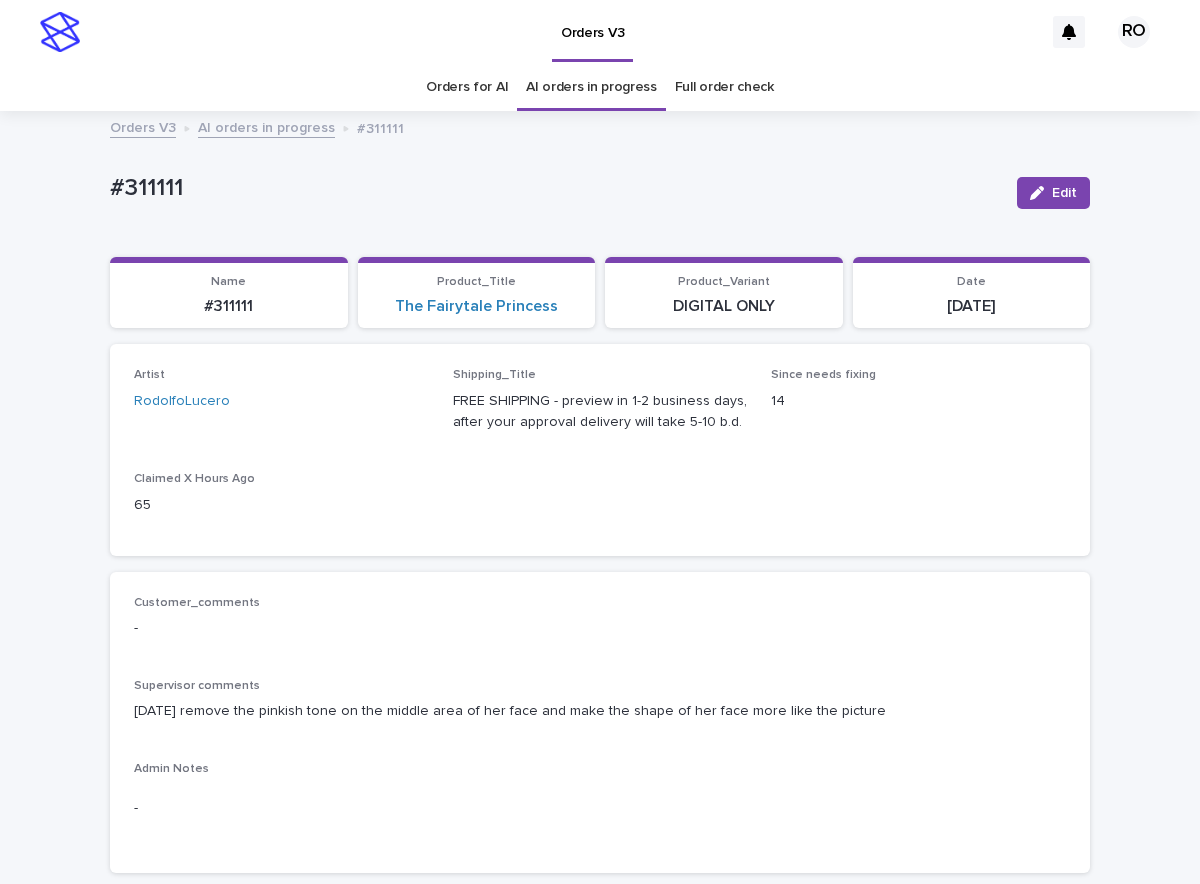 scroll, scrollTop: 0, scrollLeft: 0, axis: both 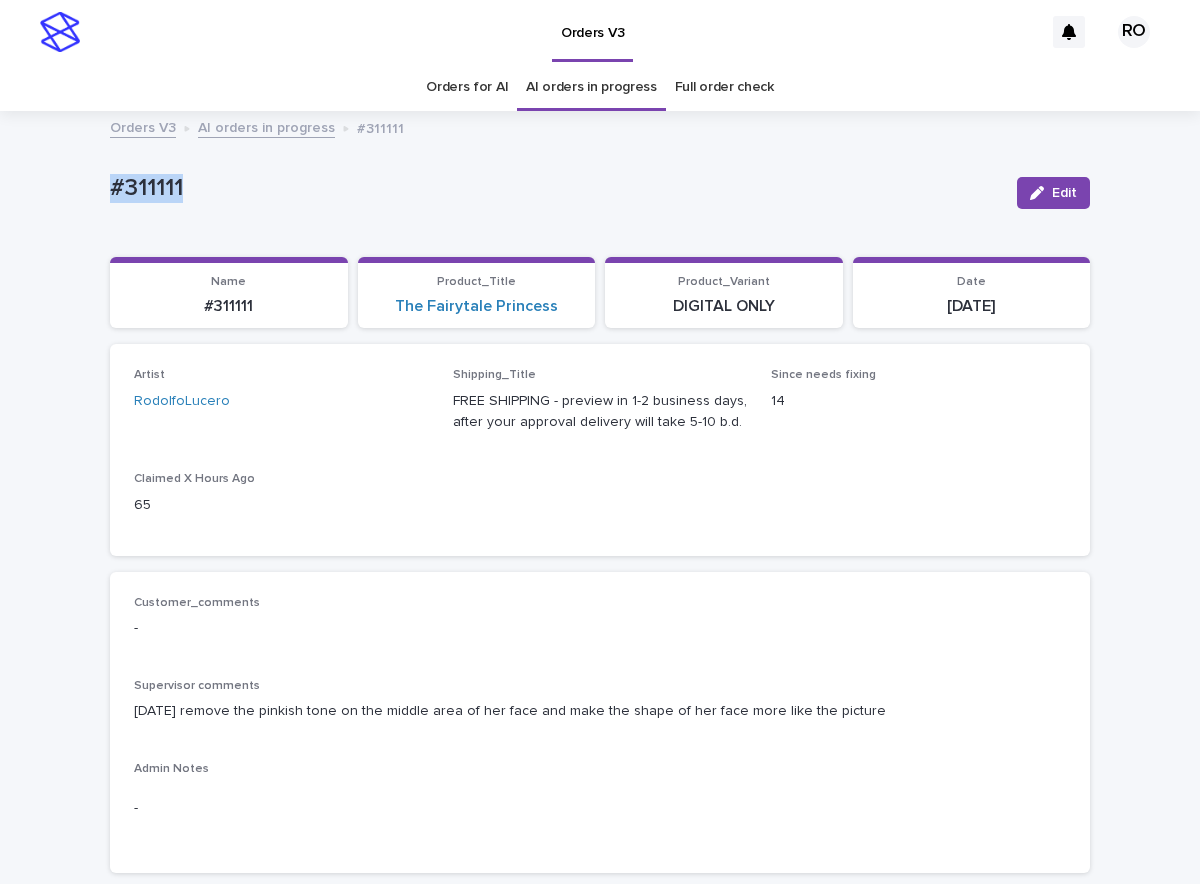 drag, startPoint x: 127, startPoint y: 195, endPoint x: 93, endPoint y: 176, distance: 38.948685 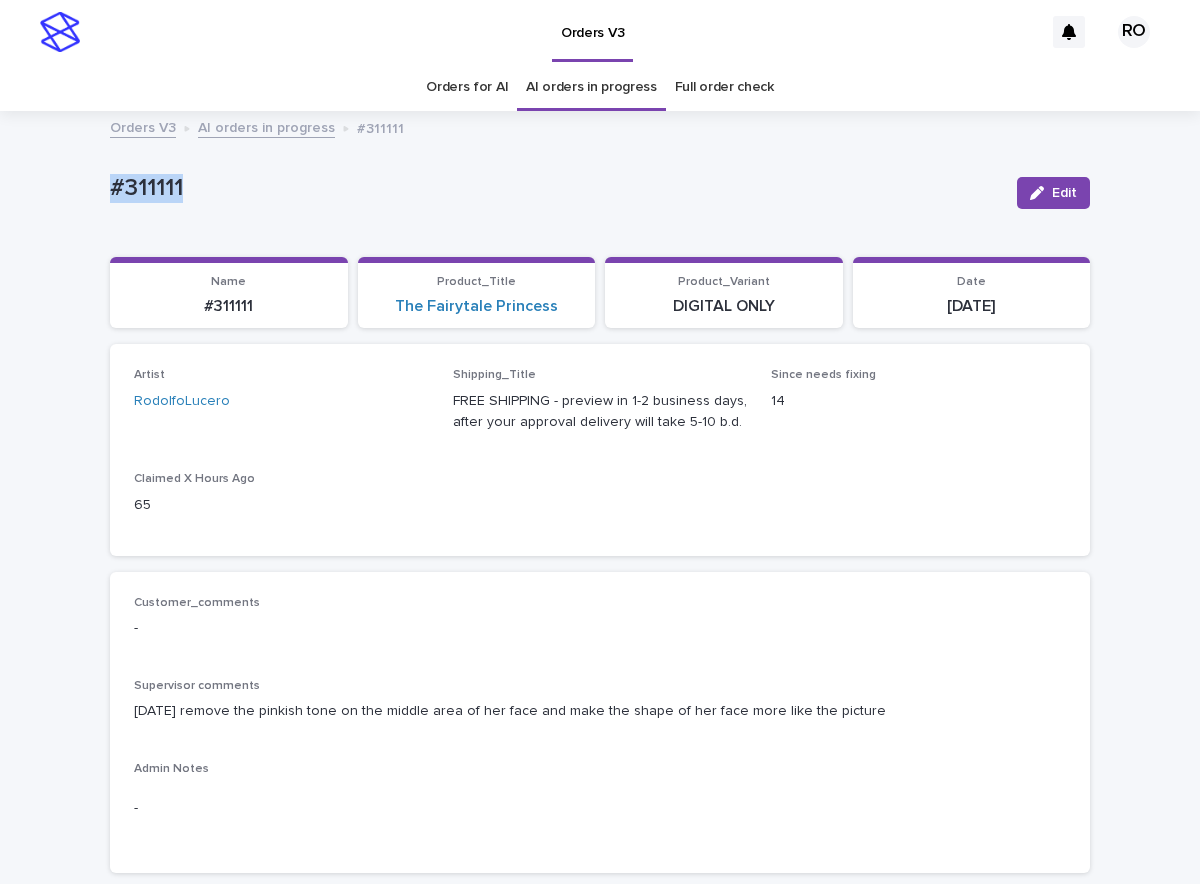 click at bounding box center (1041, 193) 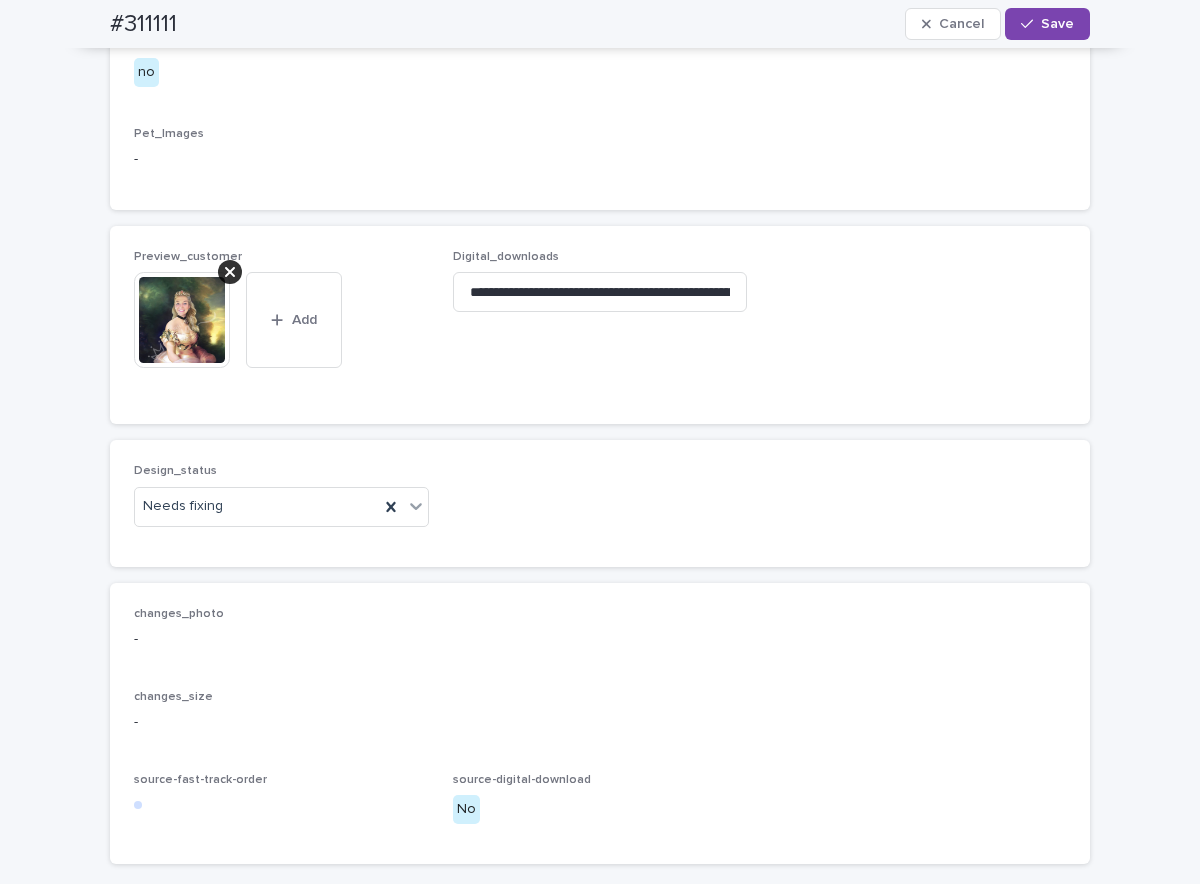 click 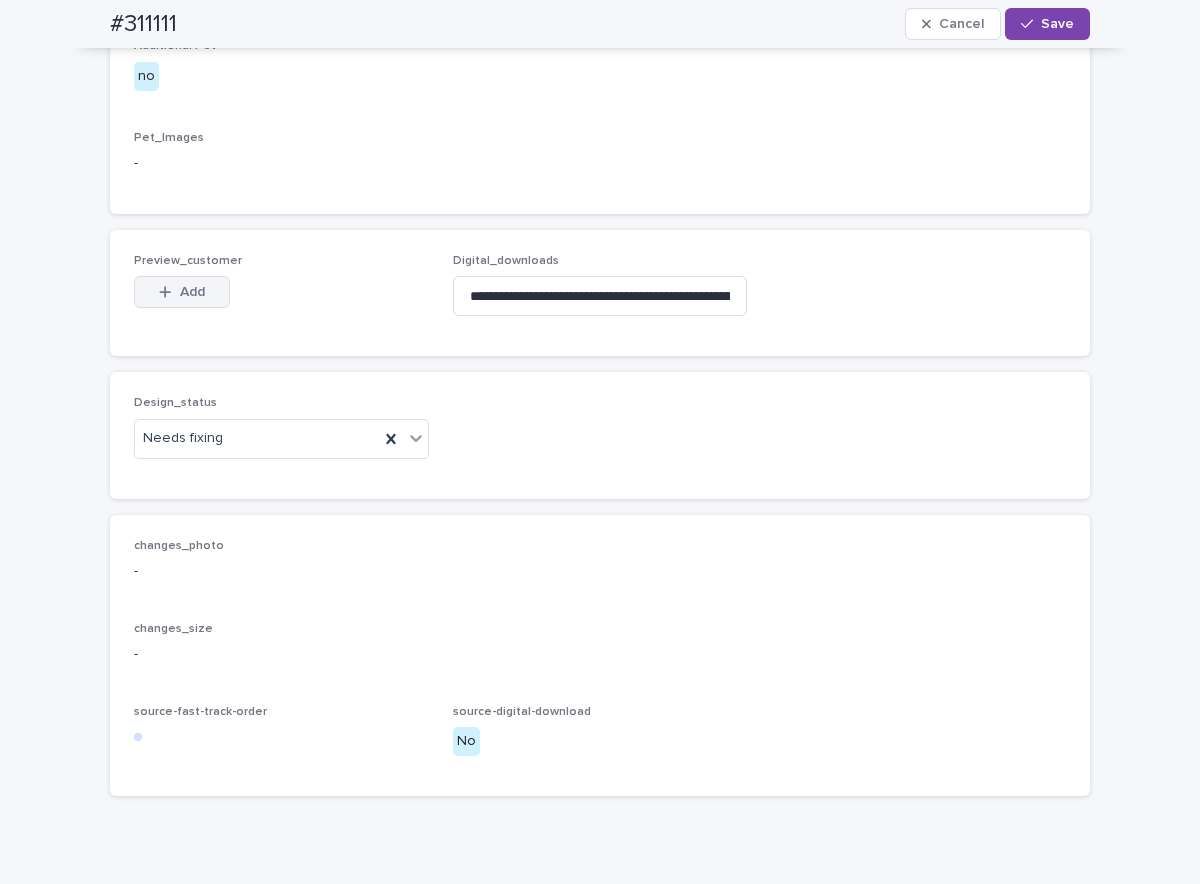 scroll, scrollTop: 1048, scrollLeft: 0, axis: vertical 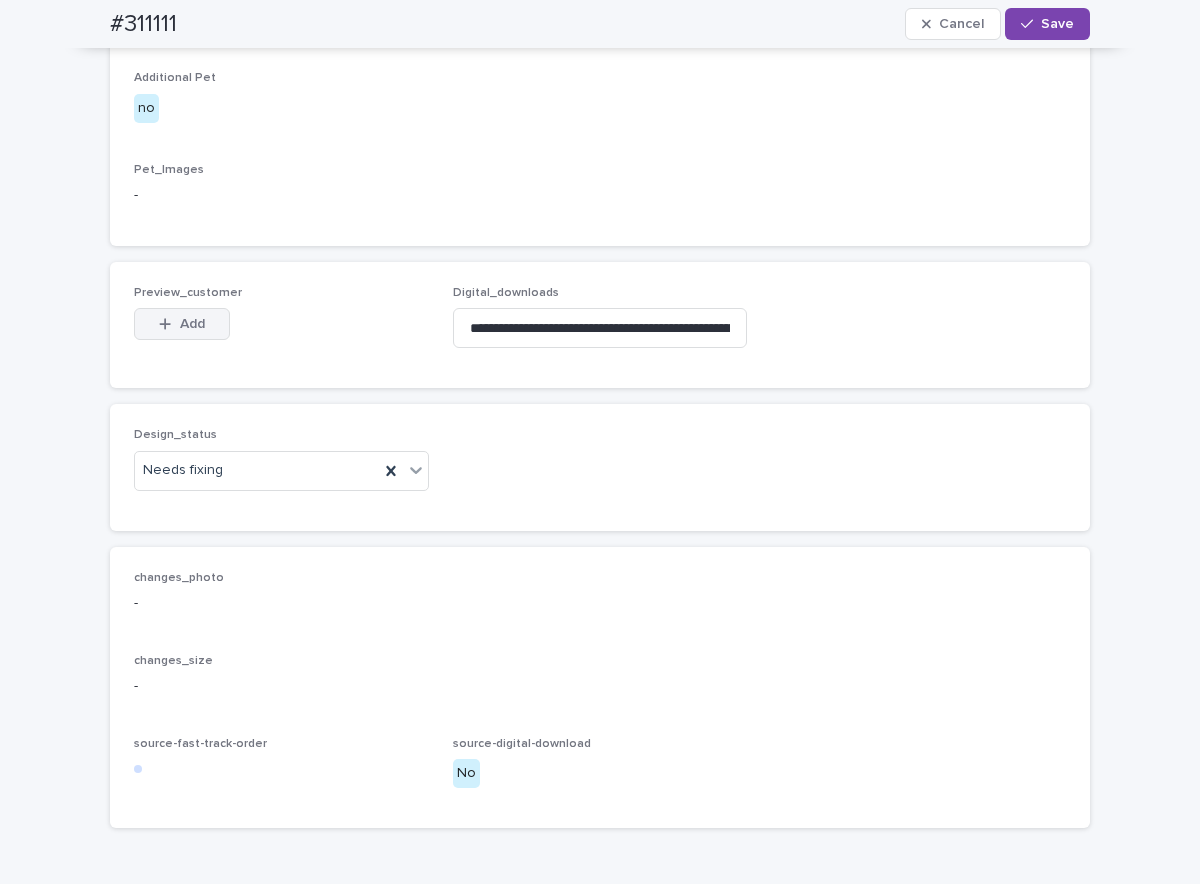click on "Add" at bounding box center (192, 324) 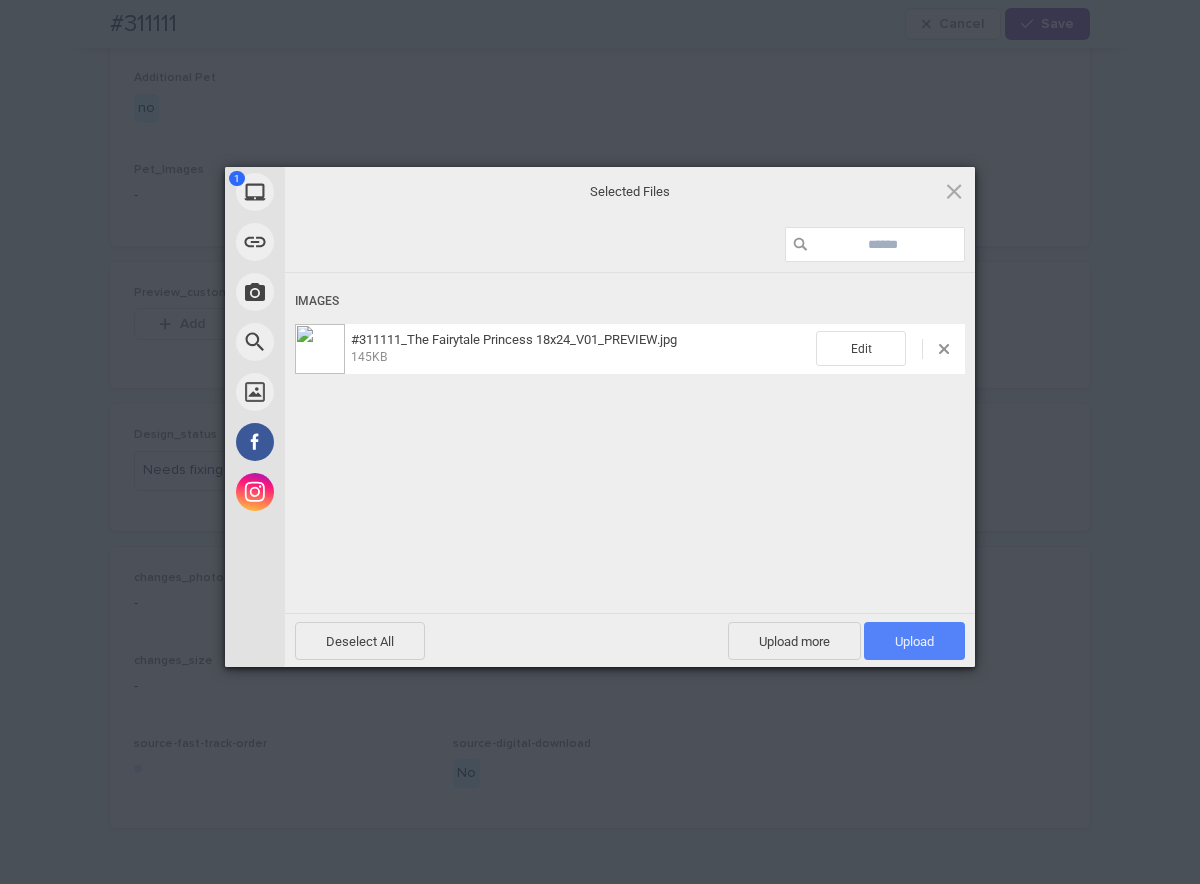 click on "Upload
1" at bounding box center (914, 641) 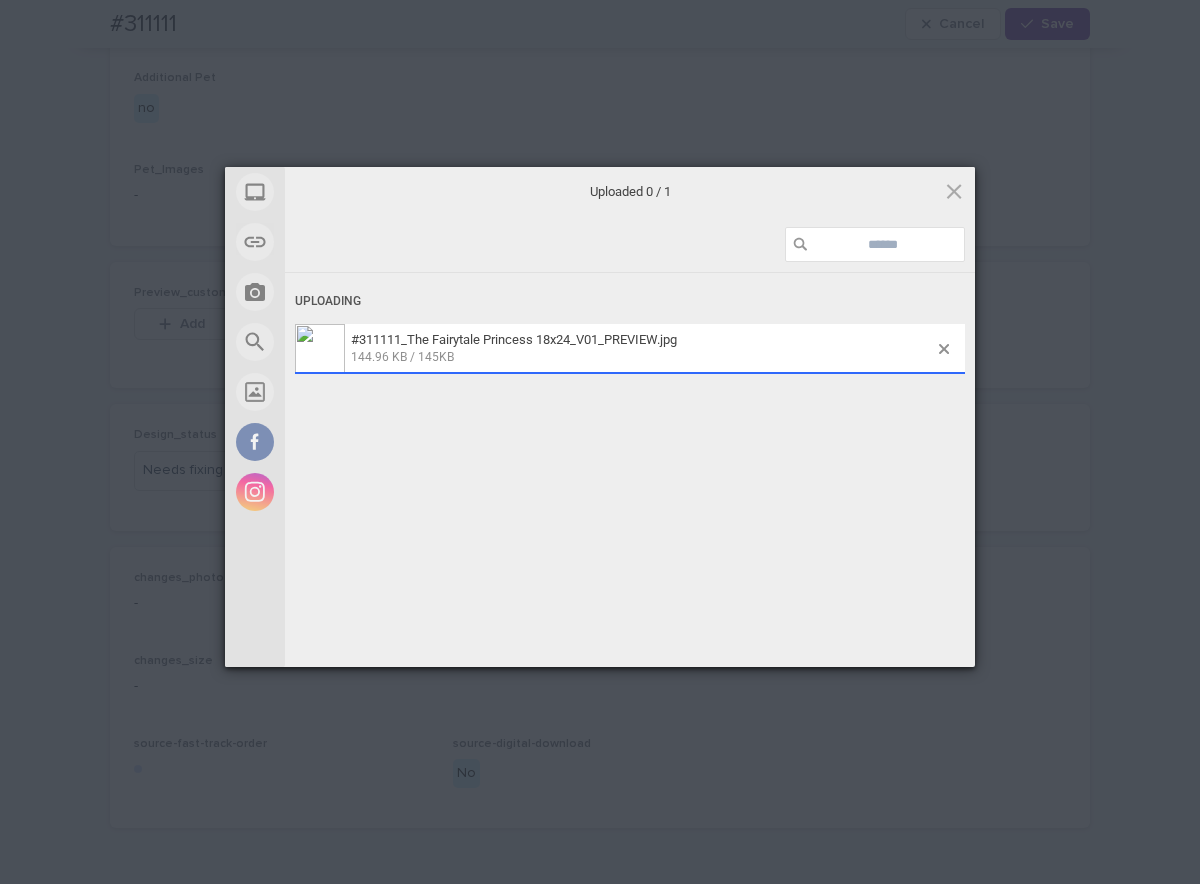 scroll, scrollTop: 1084, scrollLeft: 0, axis: vertical 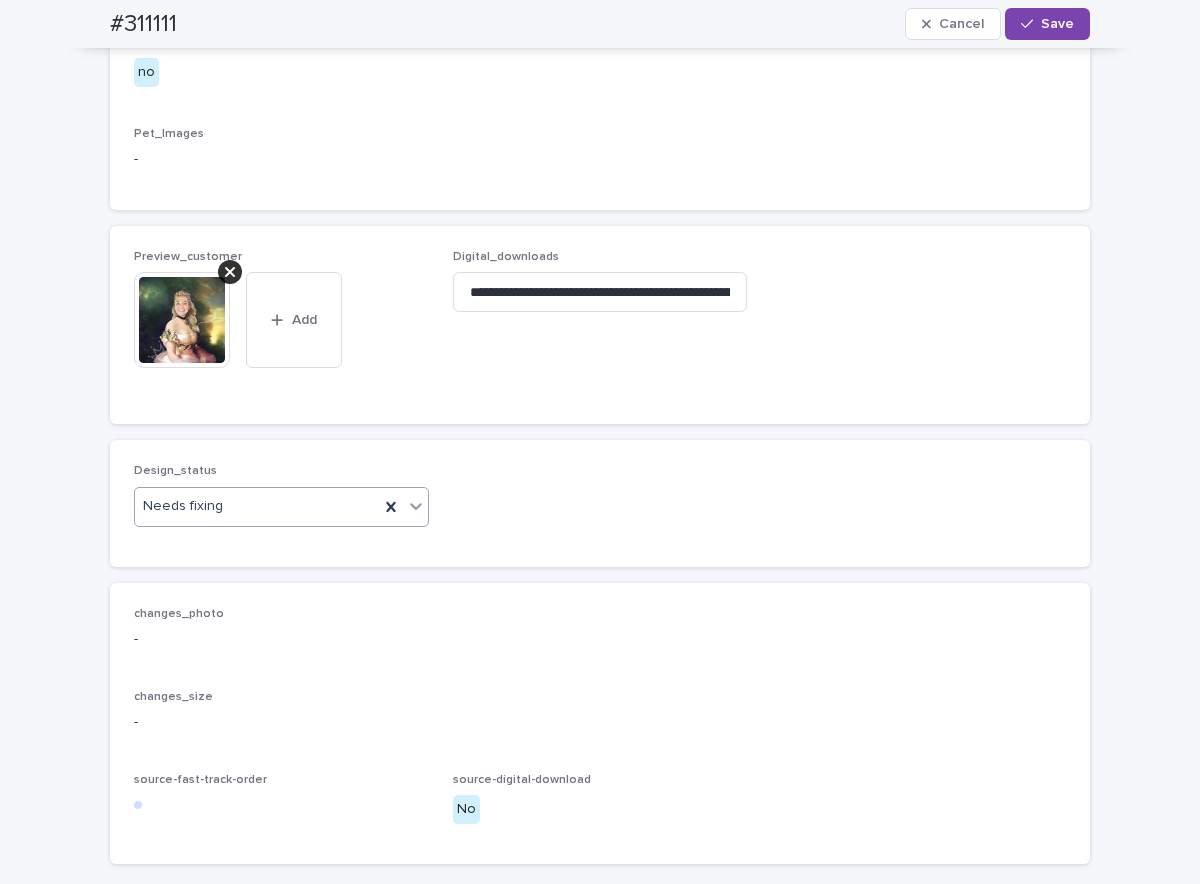 drag, startPoint x: 412, startPoint y: 609, endPoint x: 399, endPoint y: 627, distance: 22.203604 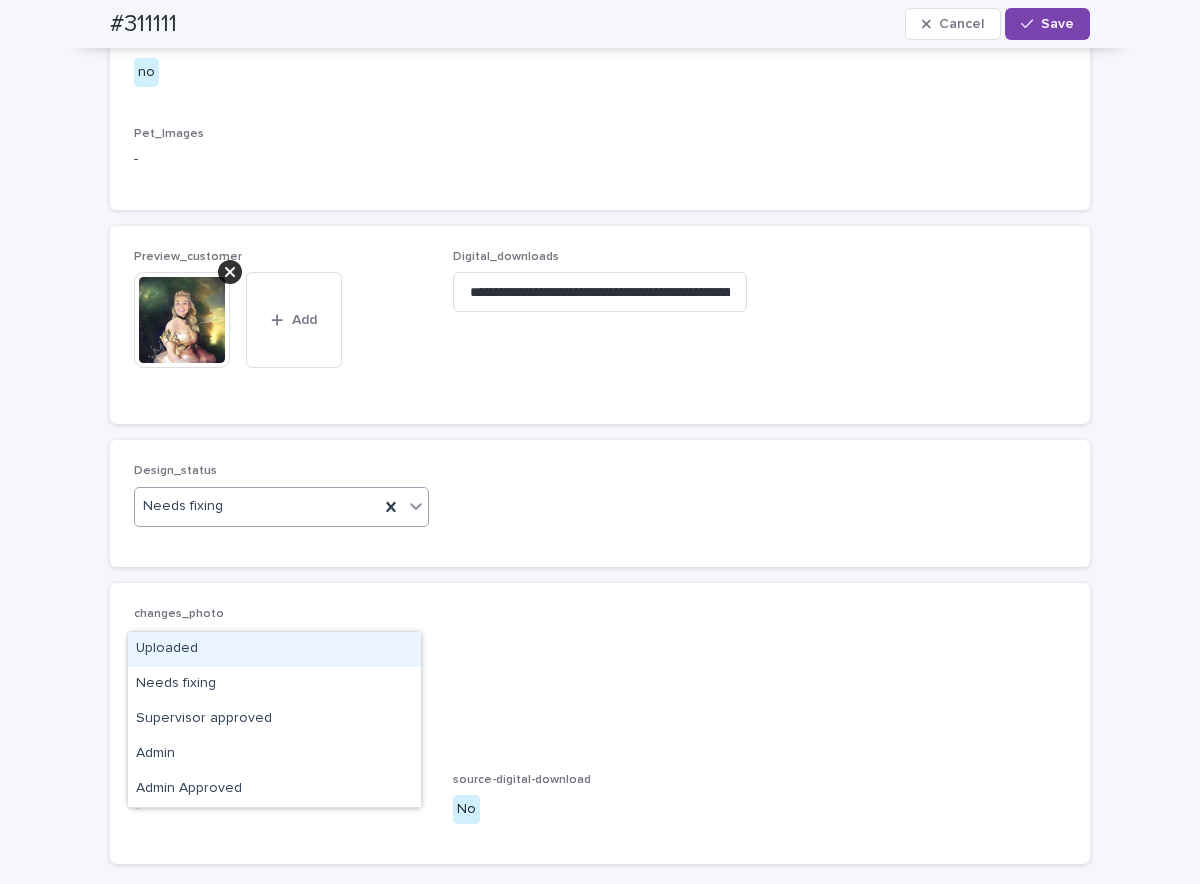 click on "Uploaded" at bounding box center [274, 649] 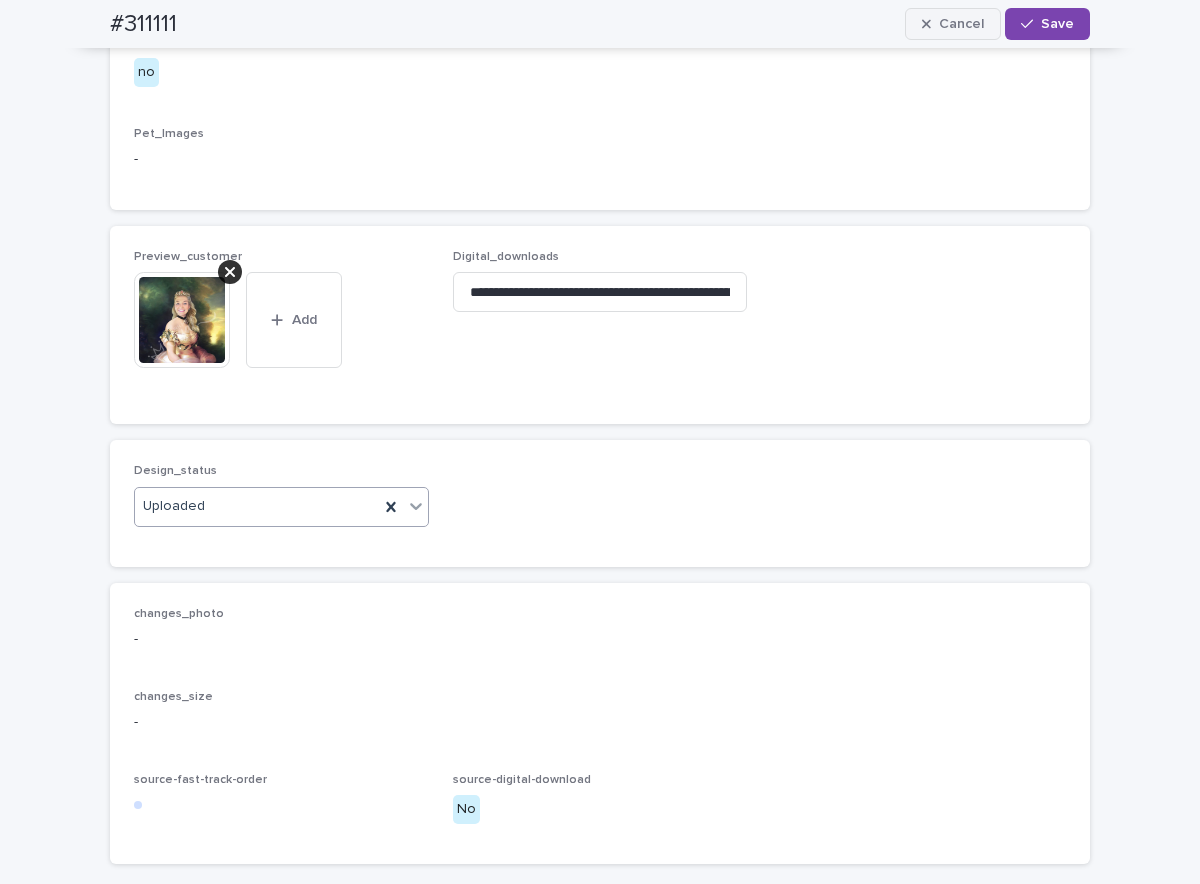 drag, startPoint x: 1046, startPoint y: 29, endPoint x: 941, endPoint y: 27, distance: 105.01904 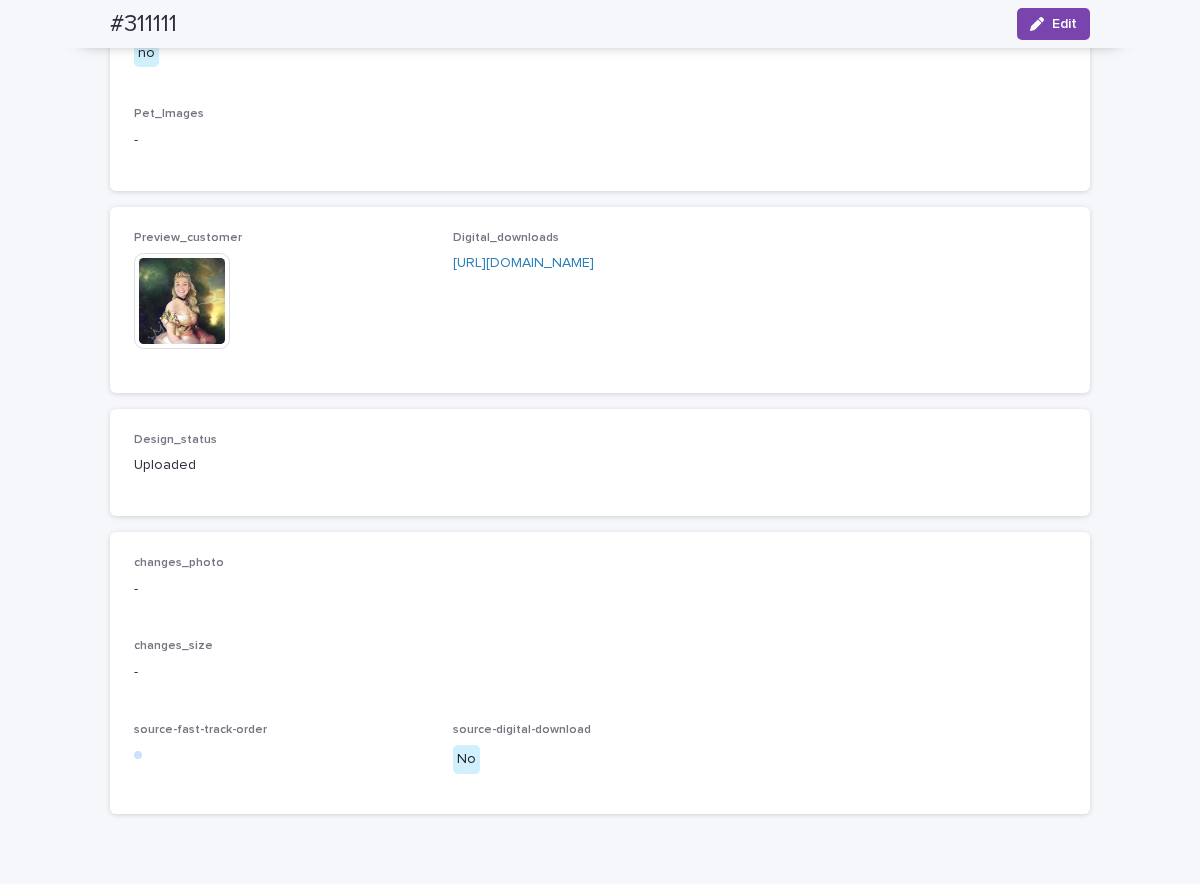 scroll, scrollTop: 1059, scrollLeft: 0, axis: vertical 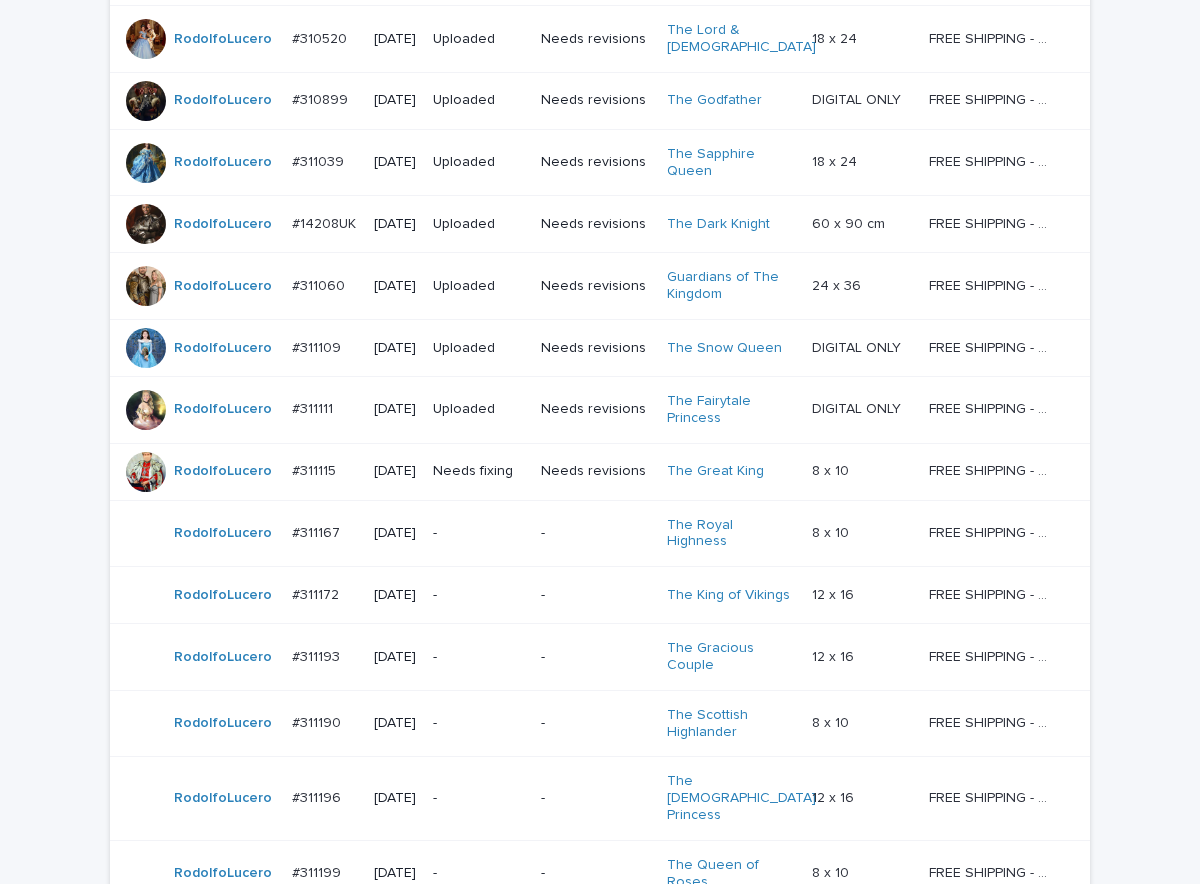 click on "Needs fixing" at bounding box center [479, 471] 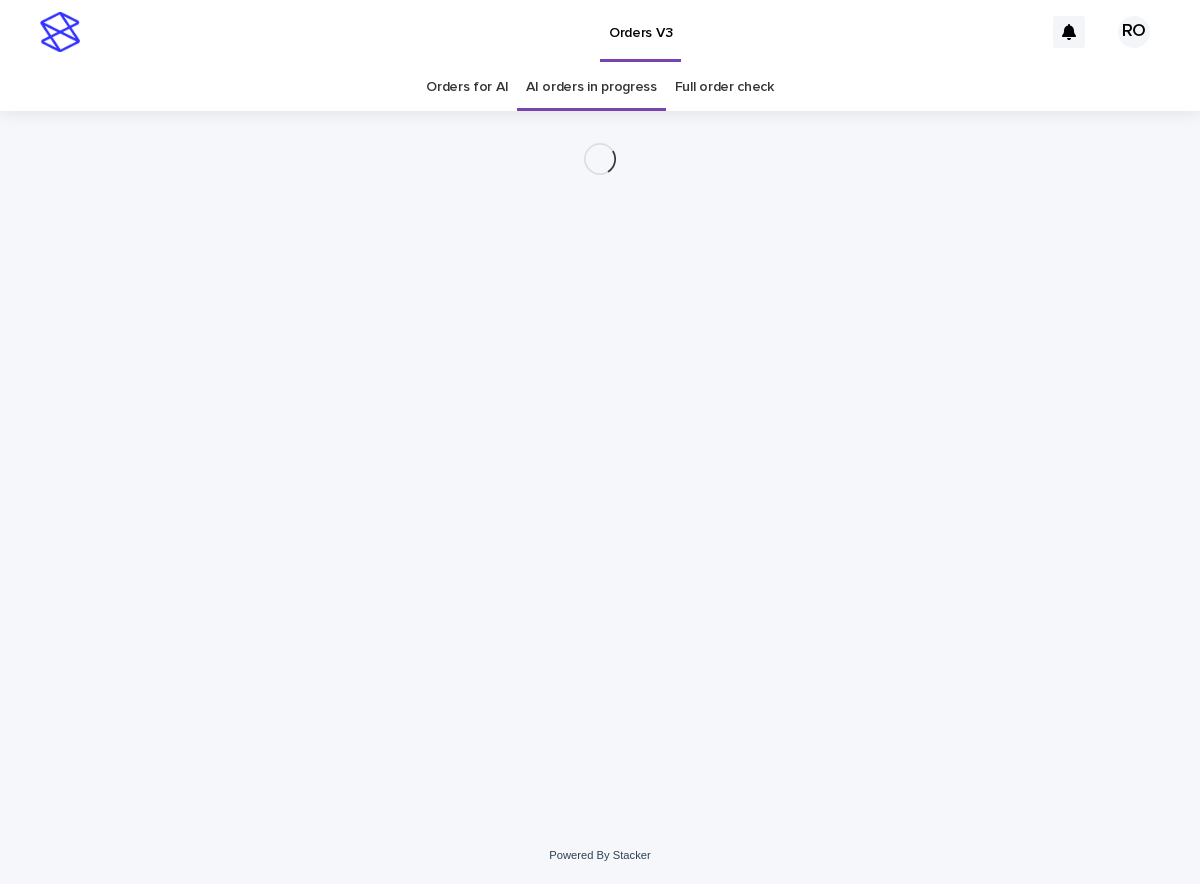 scroll, scrollTop: 0, scrollLeft: 0, axis: both 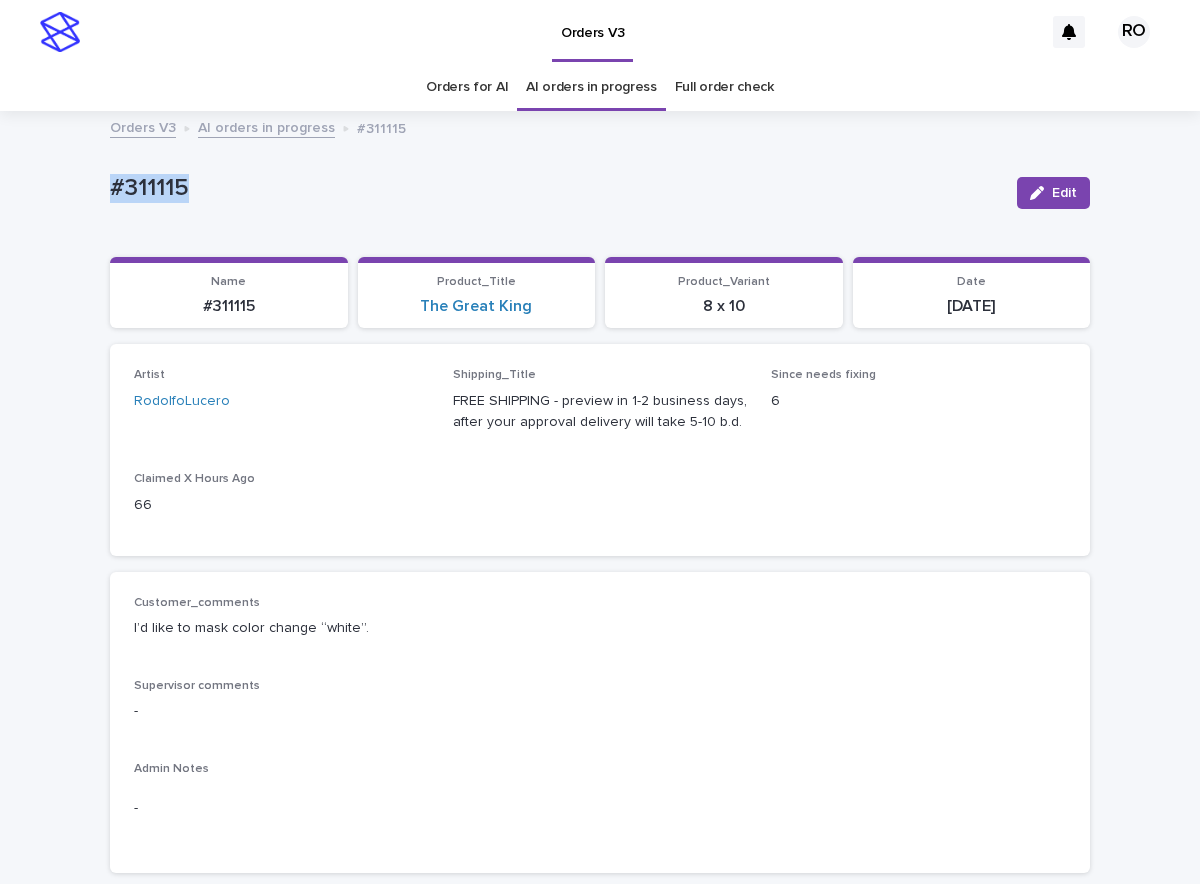 drag, startPoint x: 213, startPoint y: 205, endPoint x: 99, endPoint y: 188, distance: 115.260574 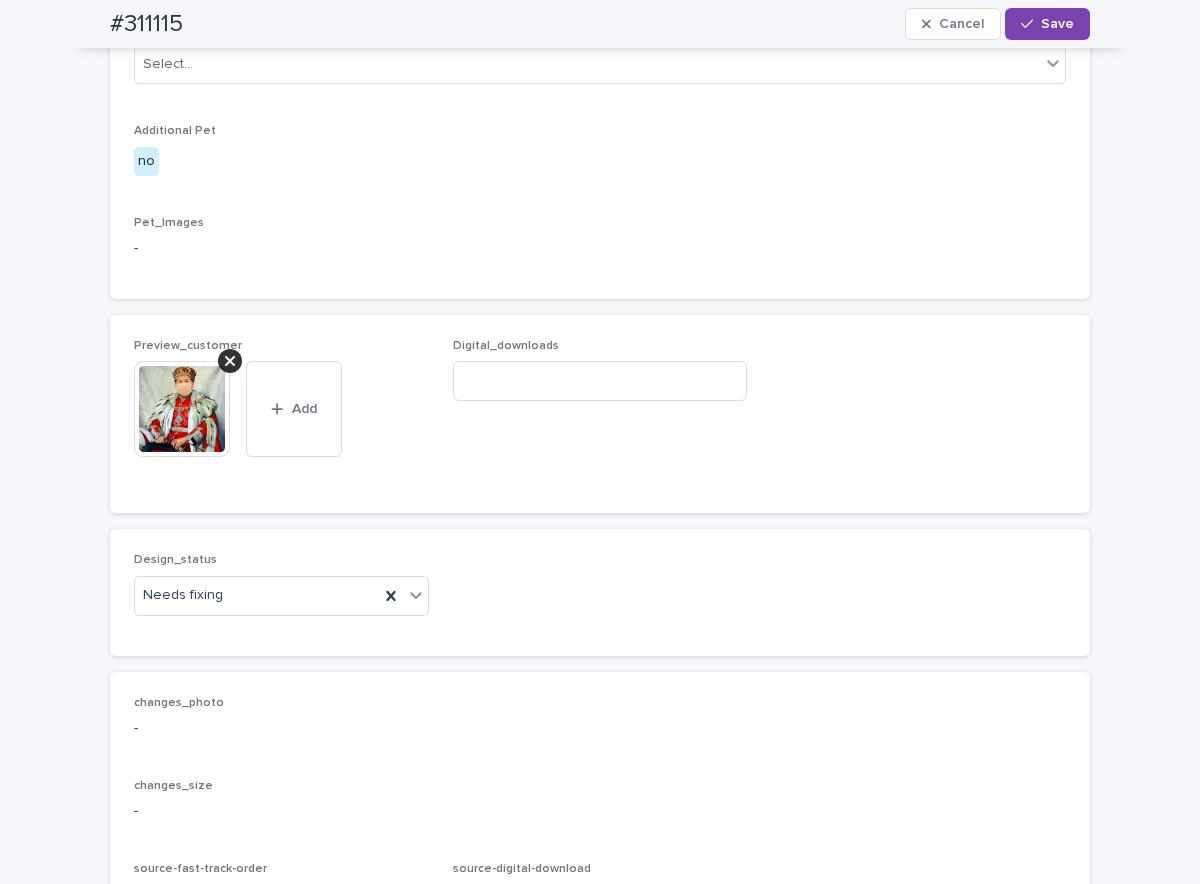 scroll, scrollTop: 1212, scrollLeft: 0, axis: vertical 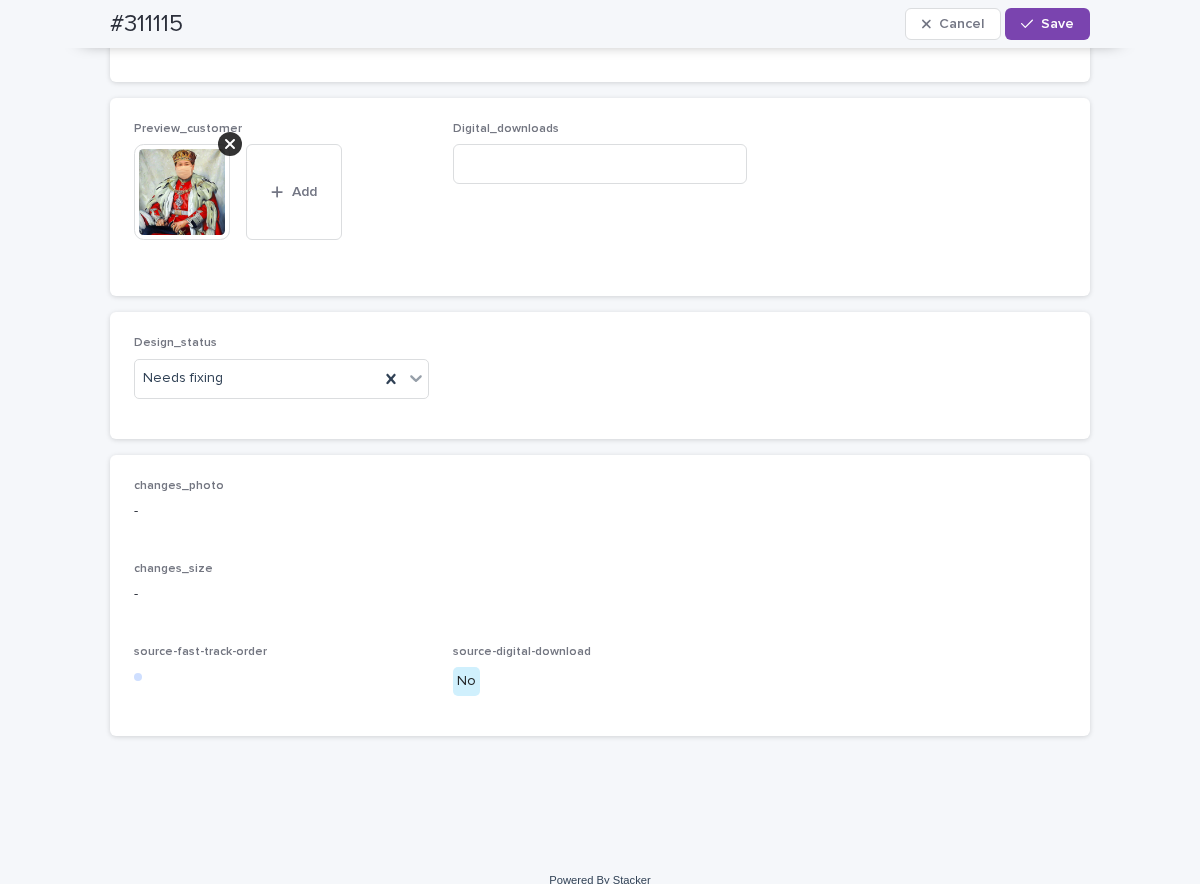 click 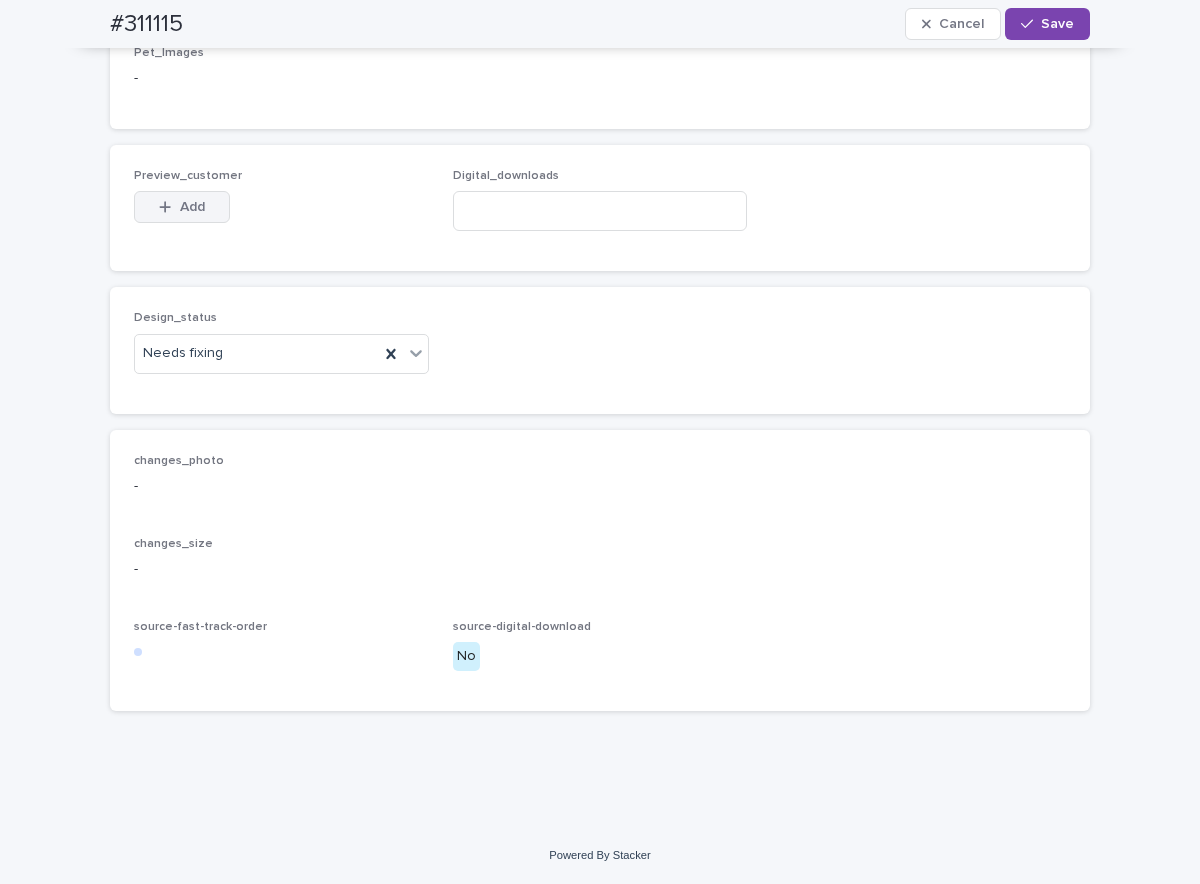 drag, startPoint x: 197, startPoint y: 264, endPoint x: 172, endPoint y: 269, distance: 25.495098 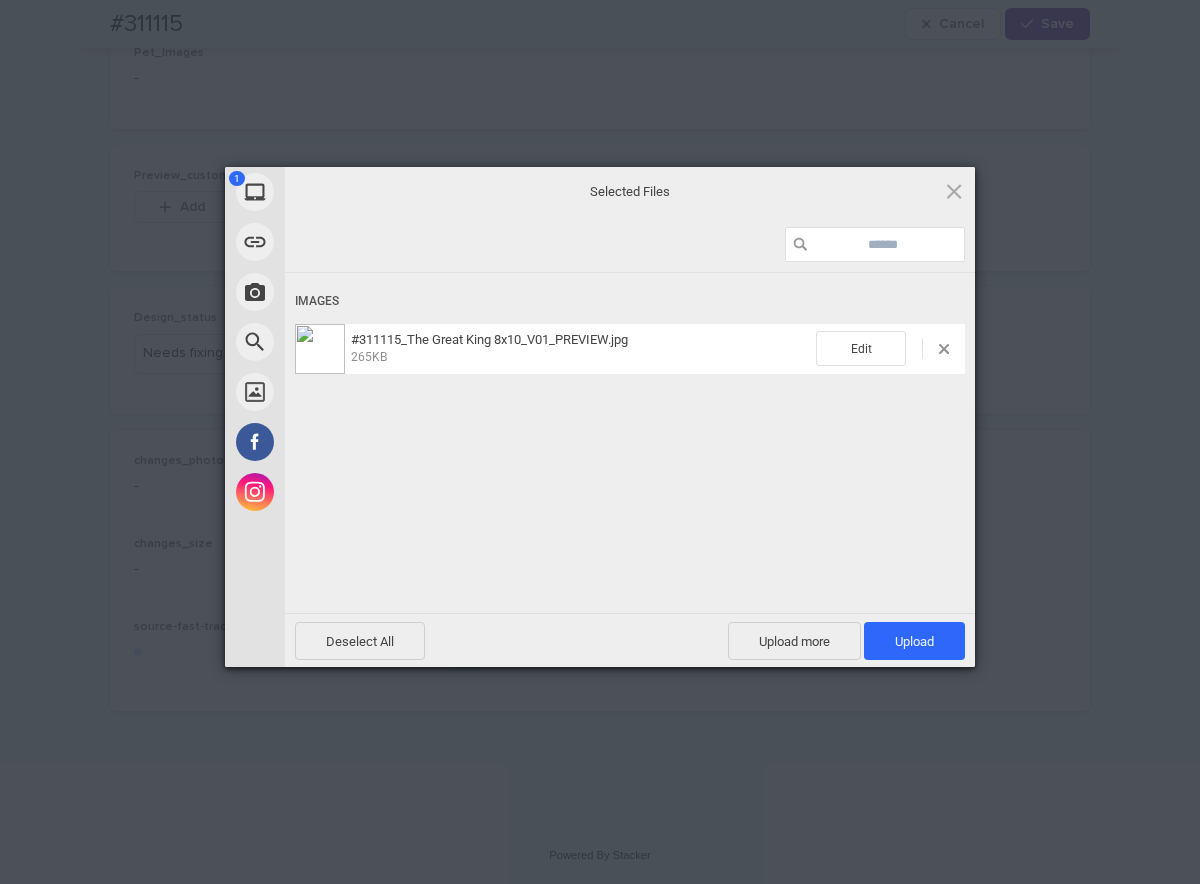 drag, startPoint x: 891, startPoint y: 631, endPoint x: 739, endPoint y: 602, distance: 154.74171 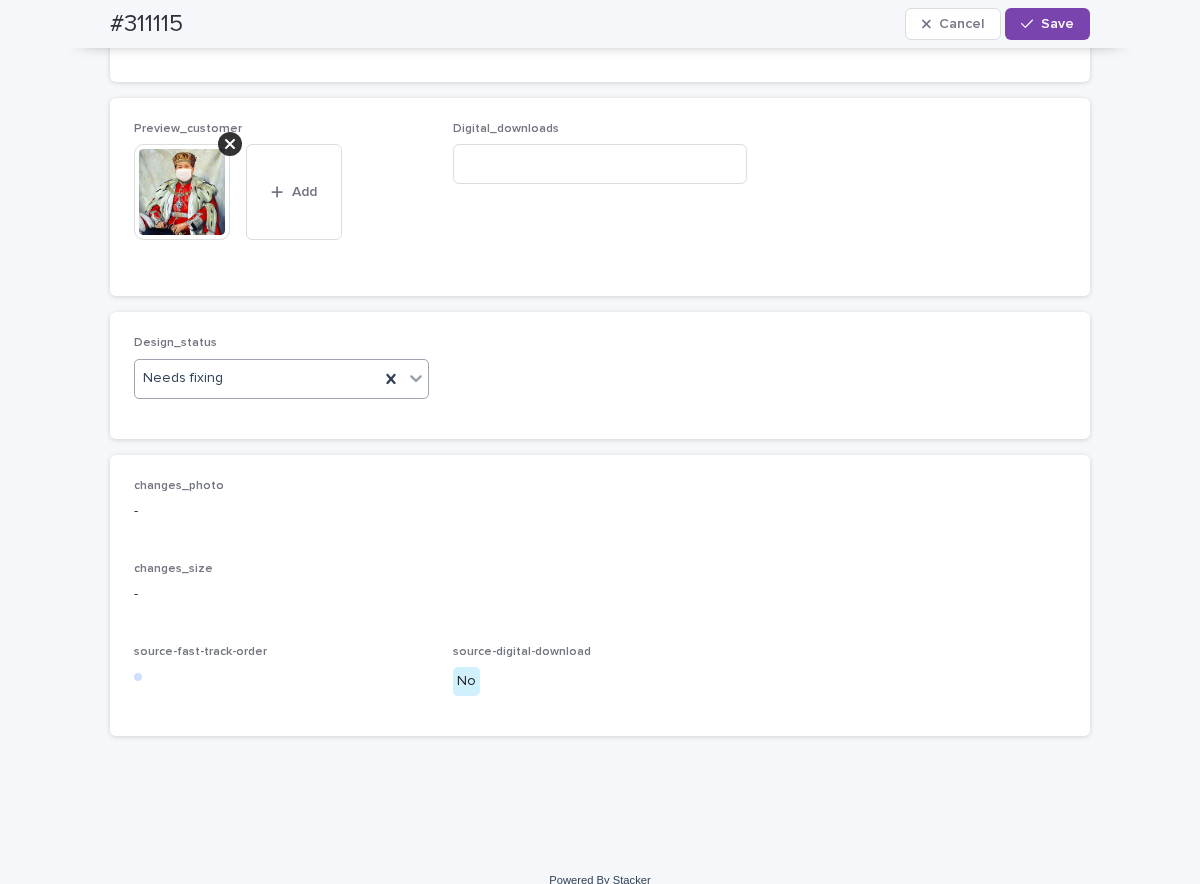 click on "Needs fixing" at bounding box center (257, 378) 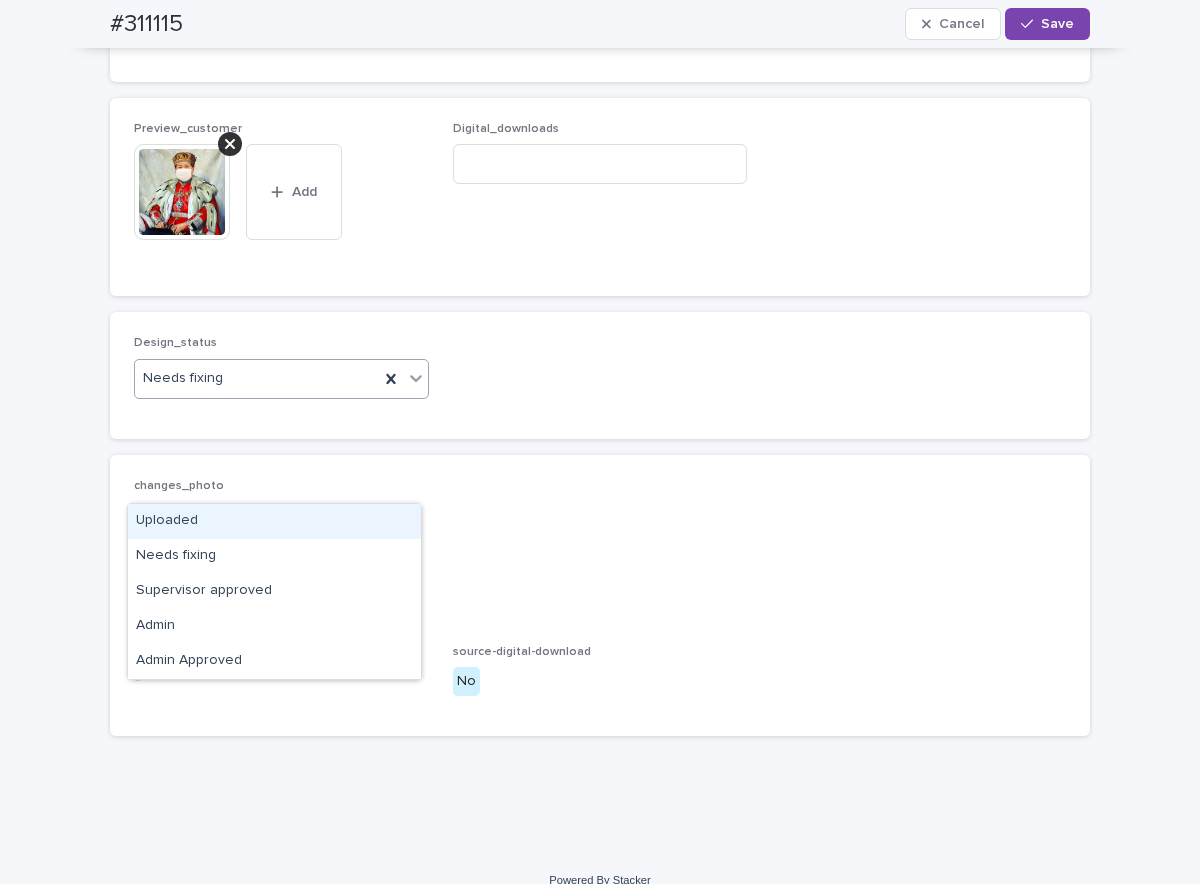 click on "Uploaded" at bounding box center (274, 521) 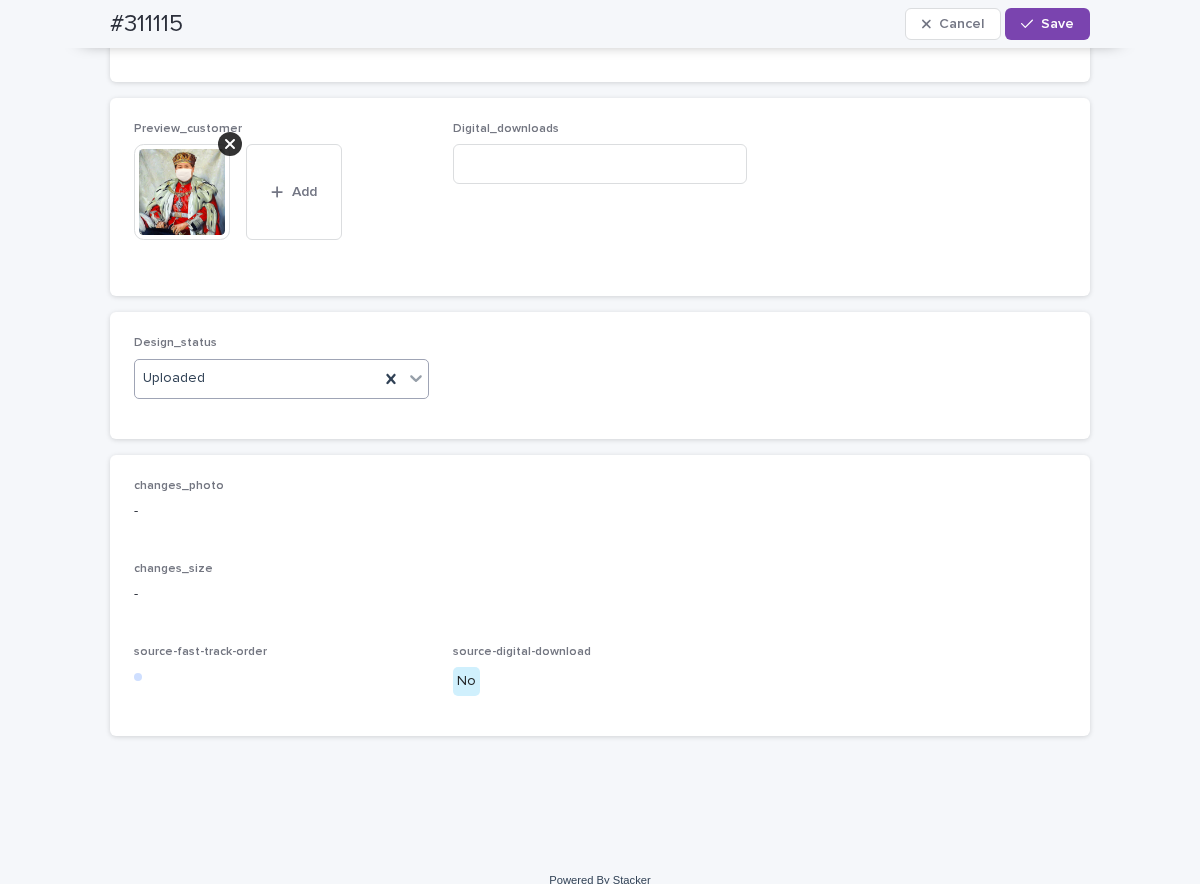 click on "#311115 Cancel Save" at bounding box center (600, 24) 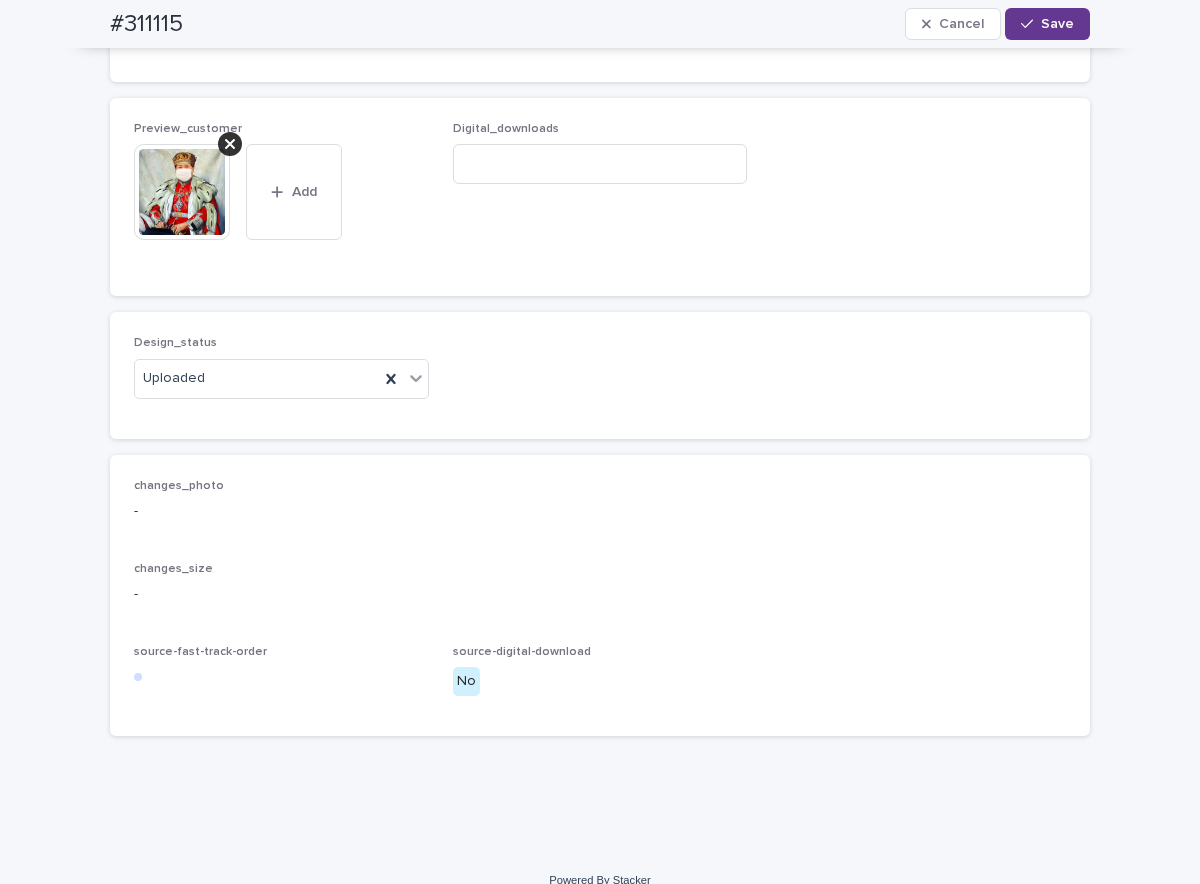 click on "Save" at bounding box center (1047, 24) 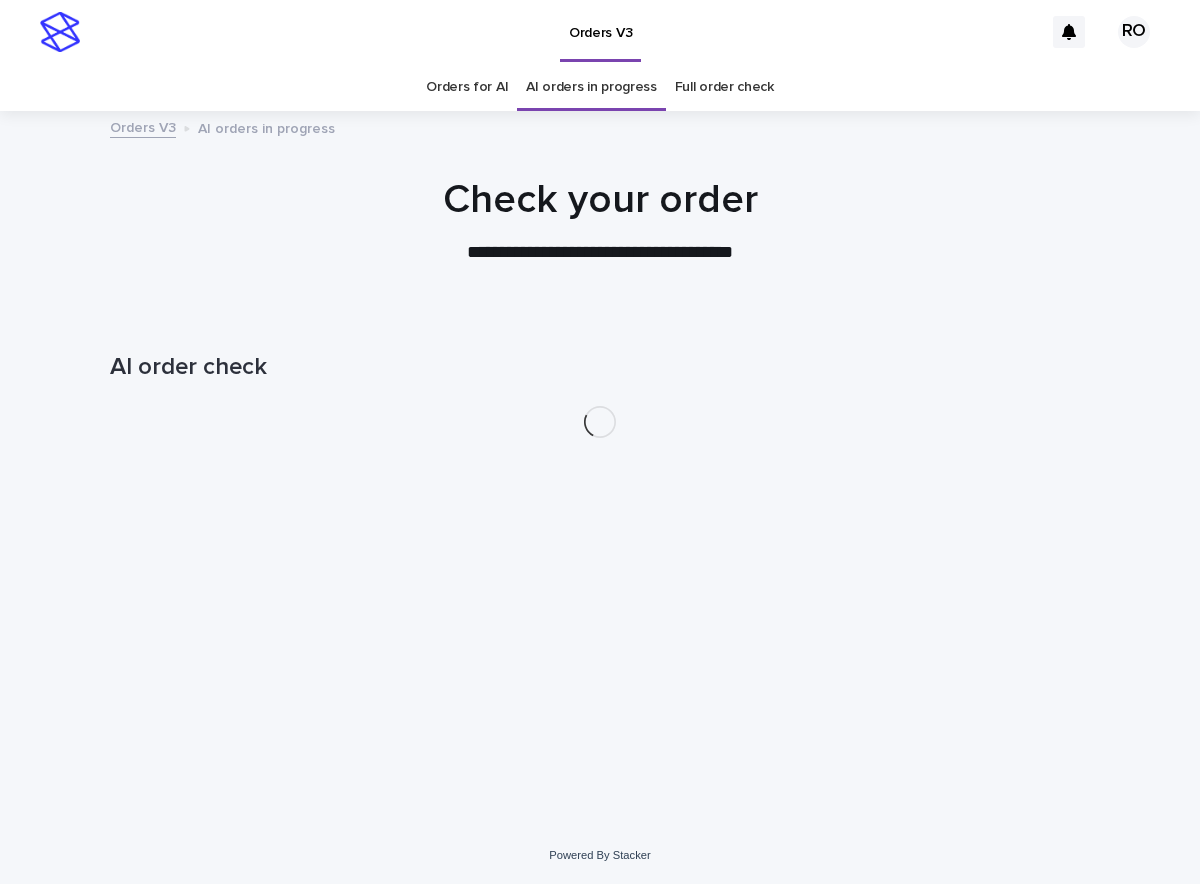 scroll, scrollTop: 0, scrollLeft: 0, axis: both 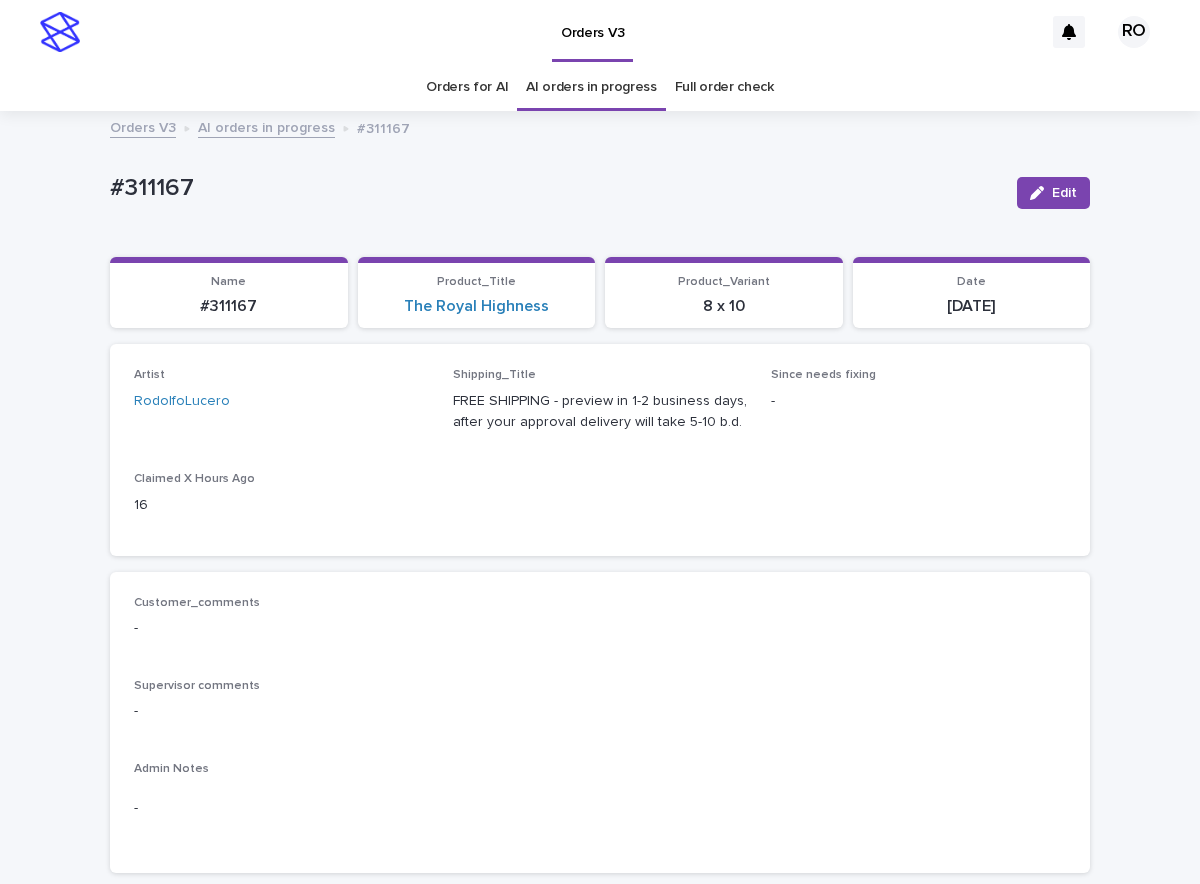 drag, startPoint x: 594, startPoint y: 104, endPoint x: 597, endPoint y: 91, distance: 13.341664 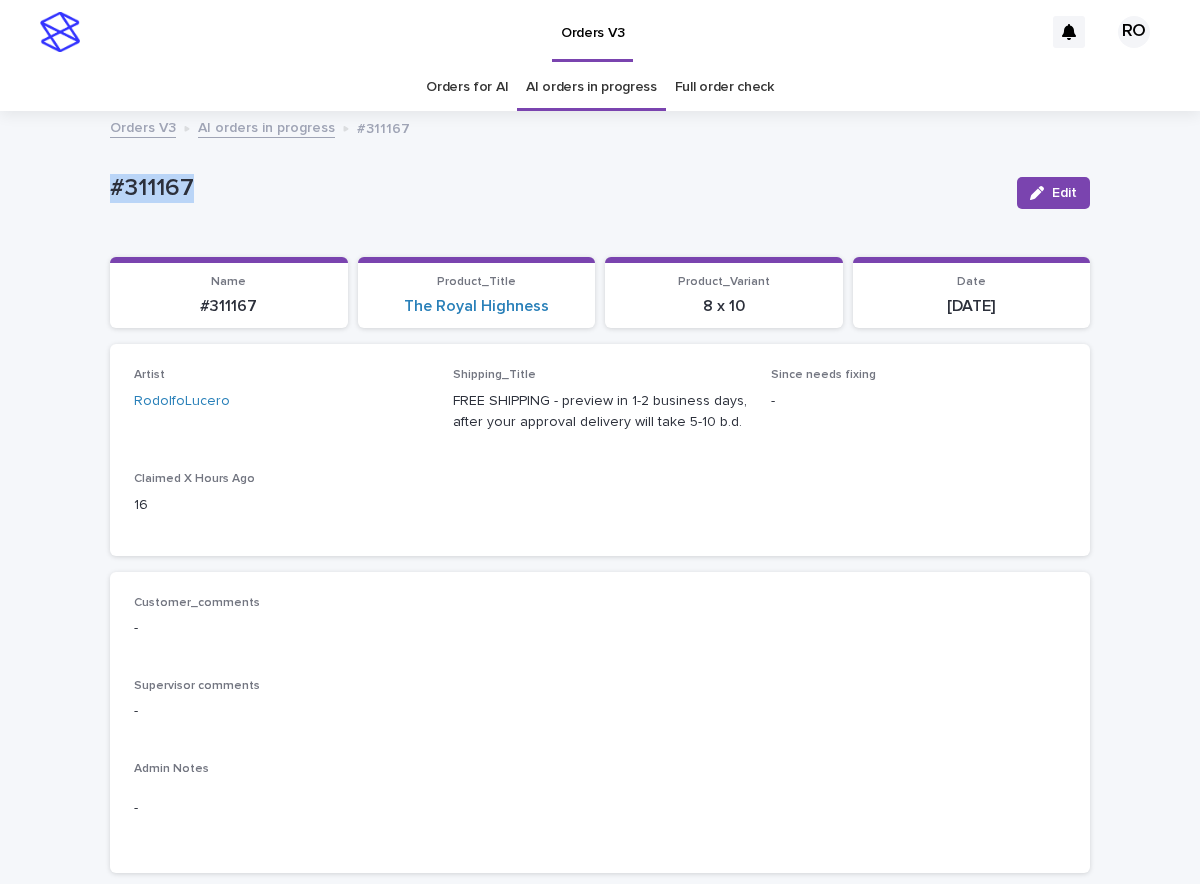 drag, startPoint x: 224, startPoint y: 196, endPoint x: 126, endPoint y: 197, distance: 98.005104 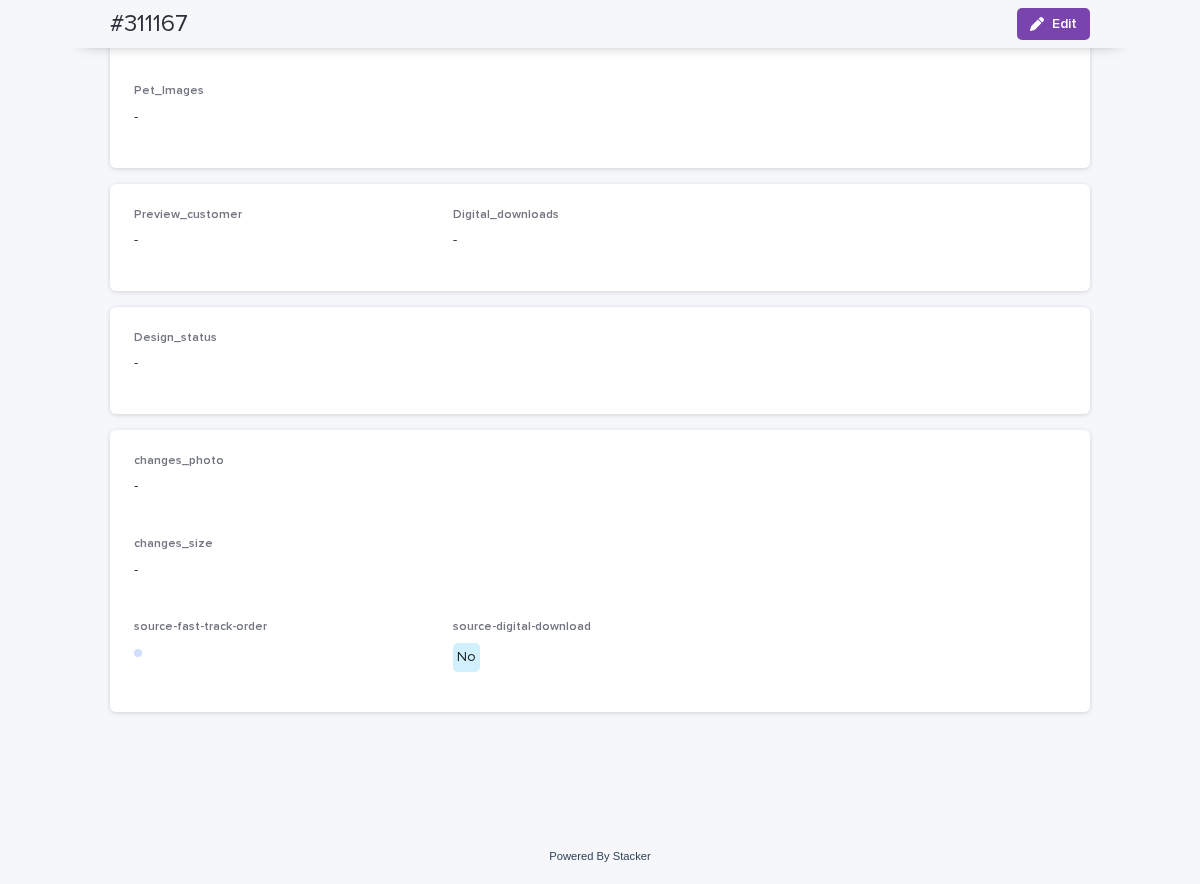 scroll, scrollTop: 1169, scrollLeft: 0, axis: vertical 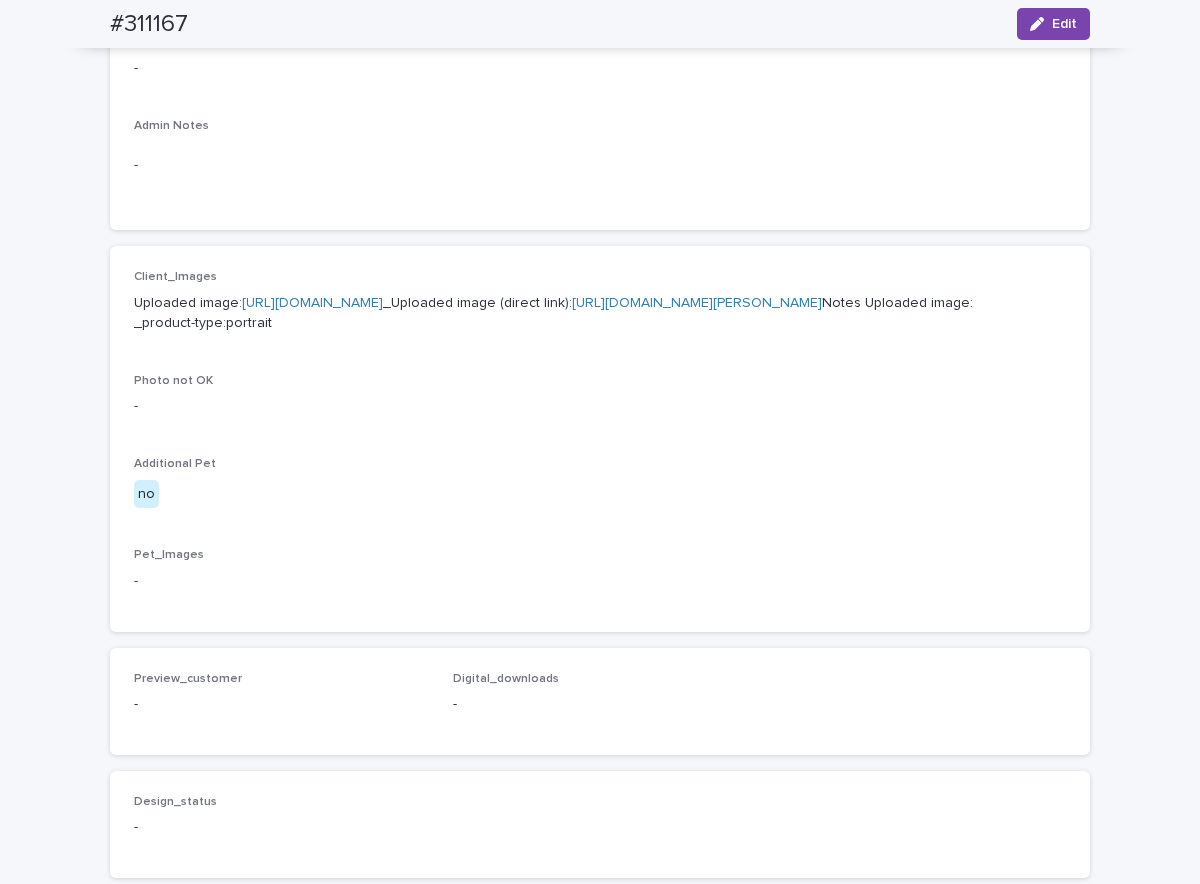 click on "[URL][DOMAIN_NAME]" at bounding box center [312, 303] 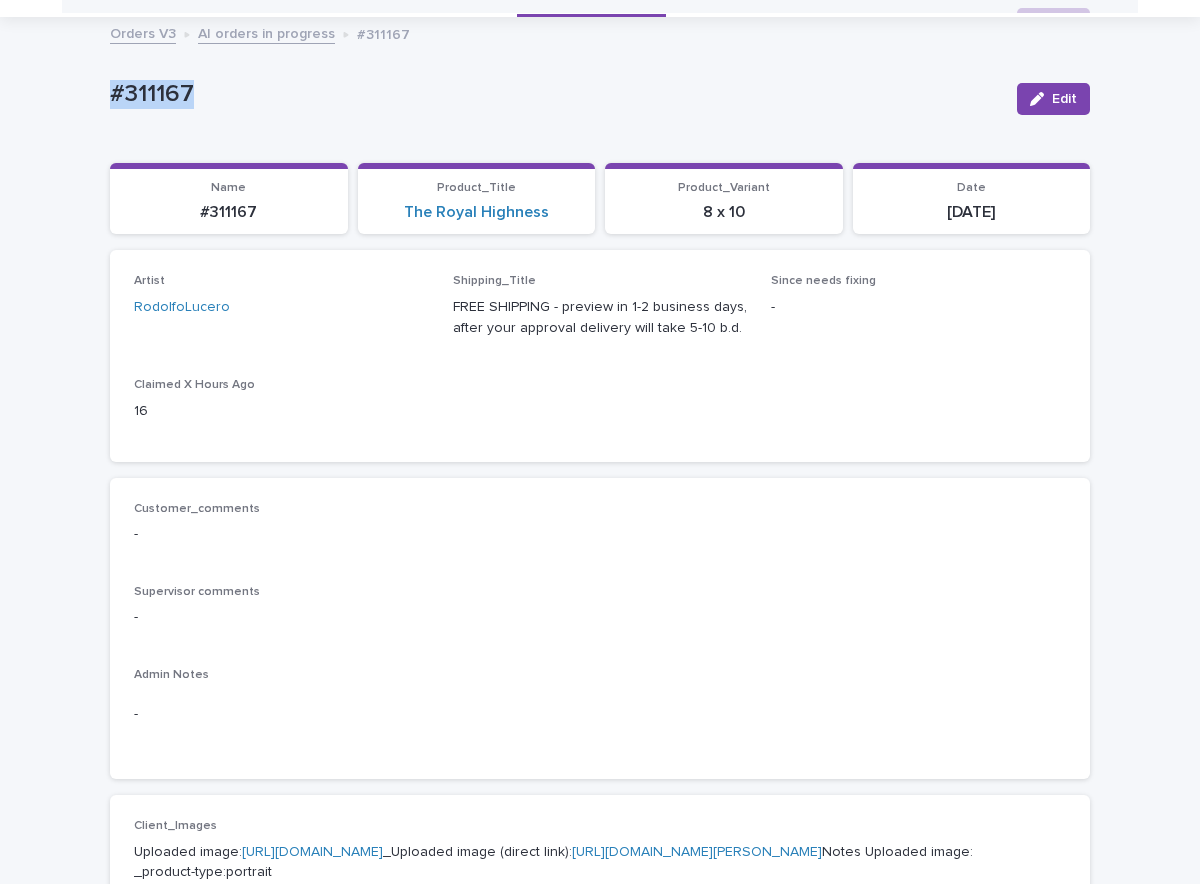scroll, scrollTop: 89, scrollLeft: 0, axis: vertical 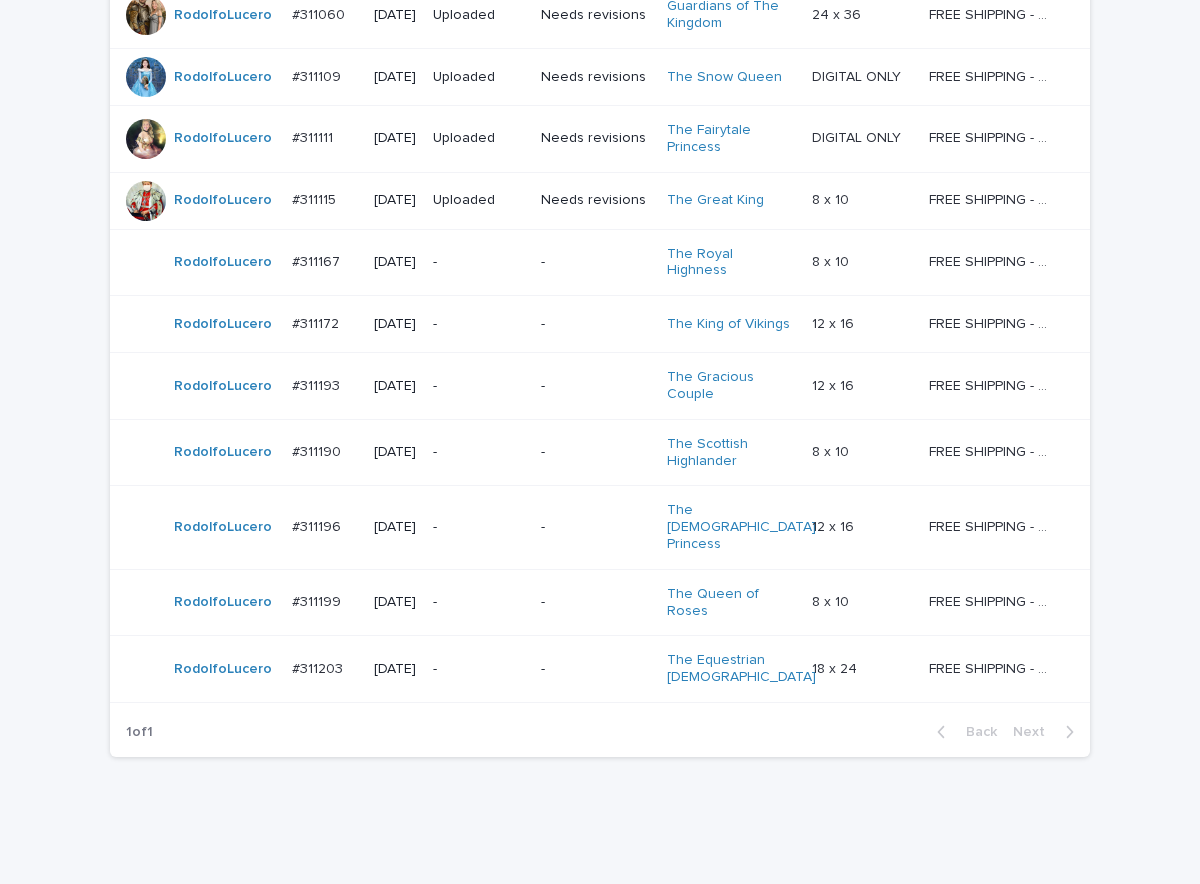 click on "-" at bounding box center [479, 324] 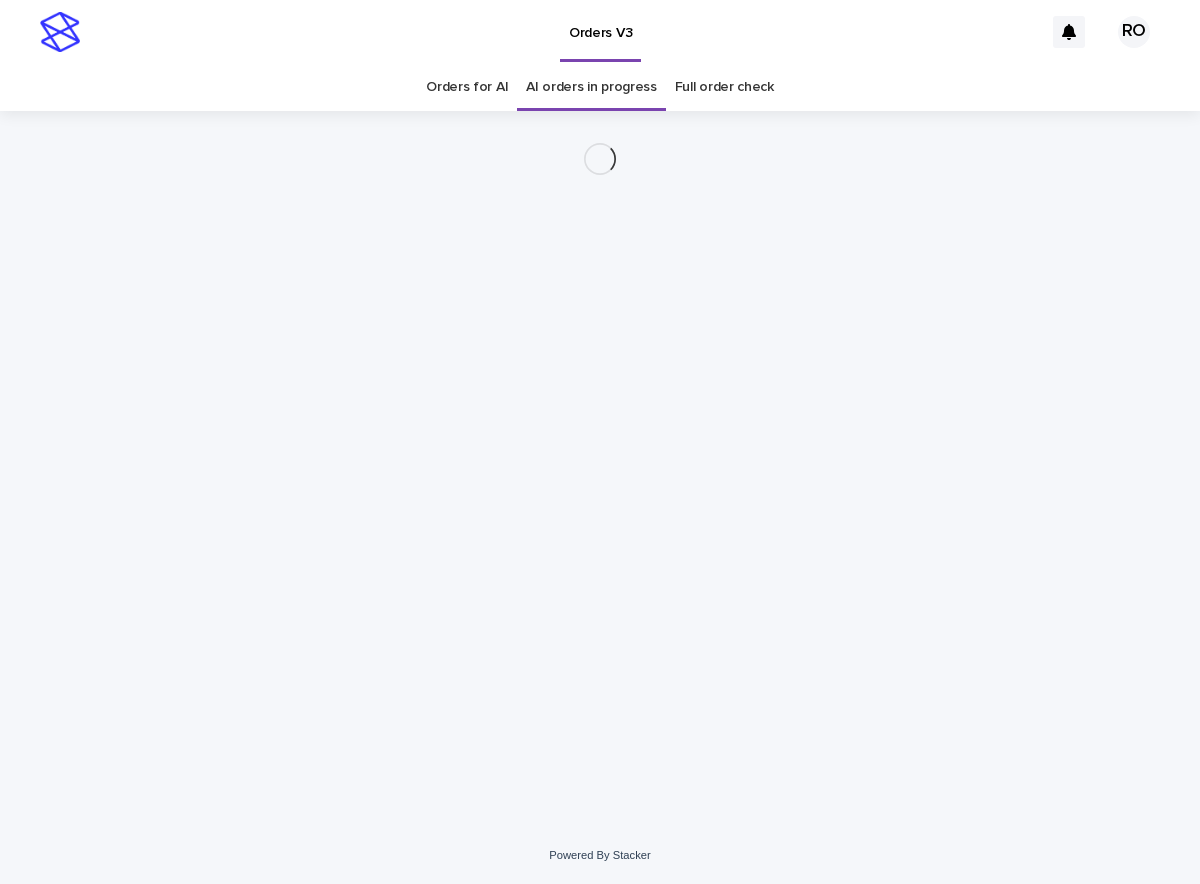 scroll, scrollTop: 0, scrollLeft: 0, axis: both 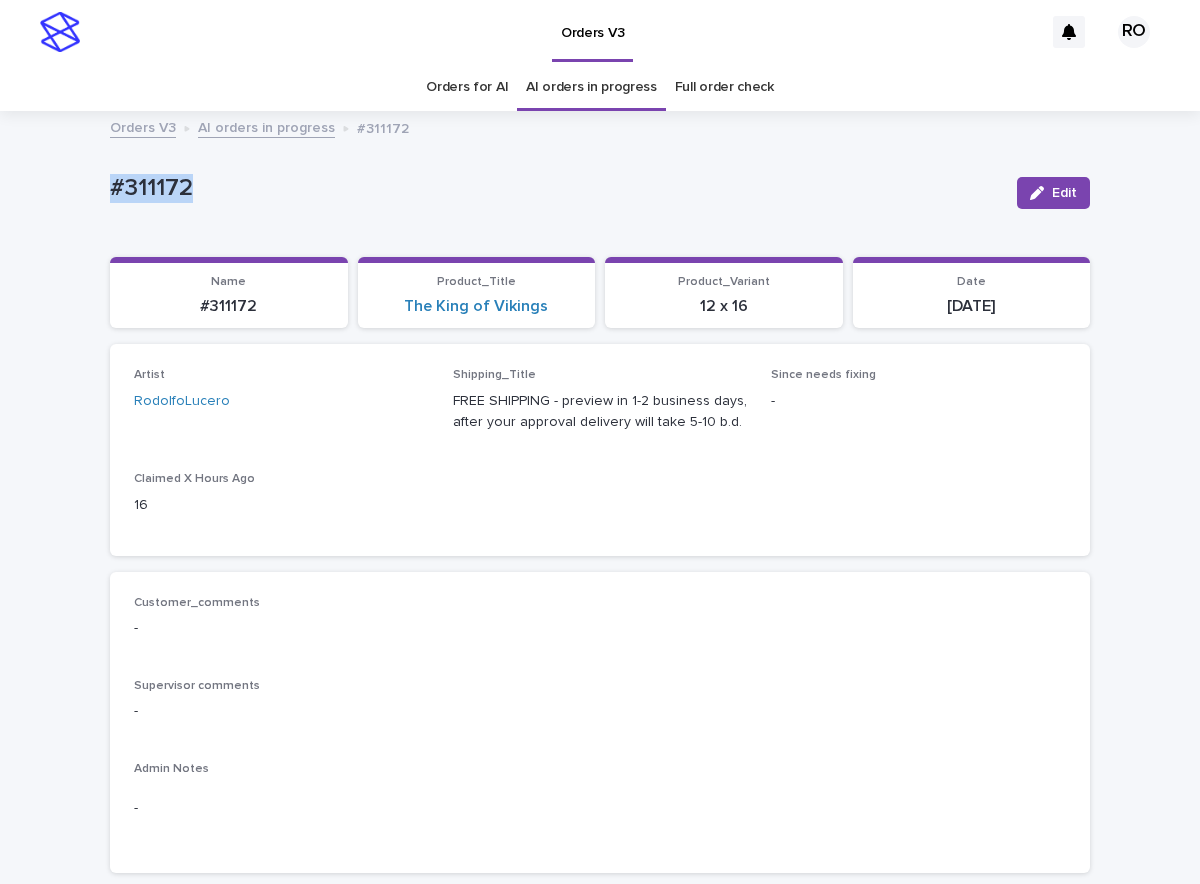 drag, startPoint x: 209, startPoint y: 192, endPoint x: 56, endPoint y: 188, distance: 153.05228 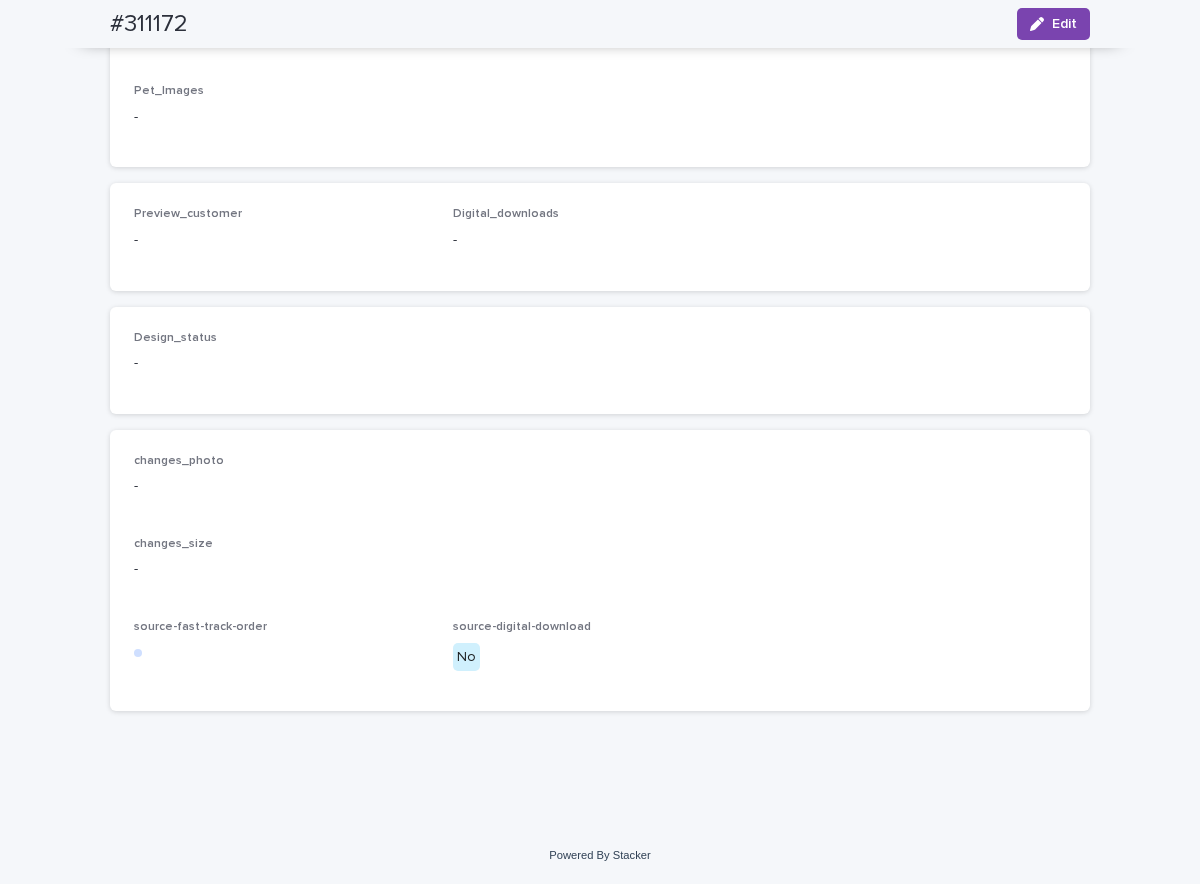 scroll, scrollTop: 1211, scrollLeft: 0, axis: vertical 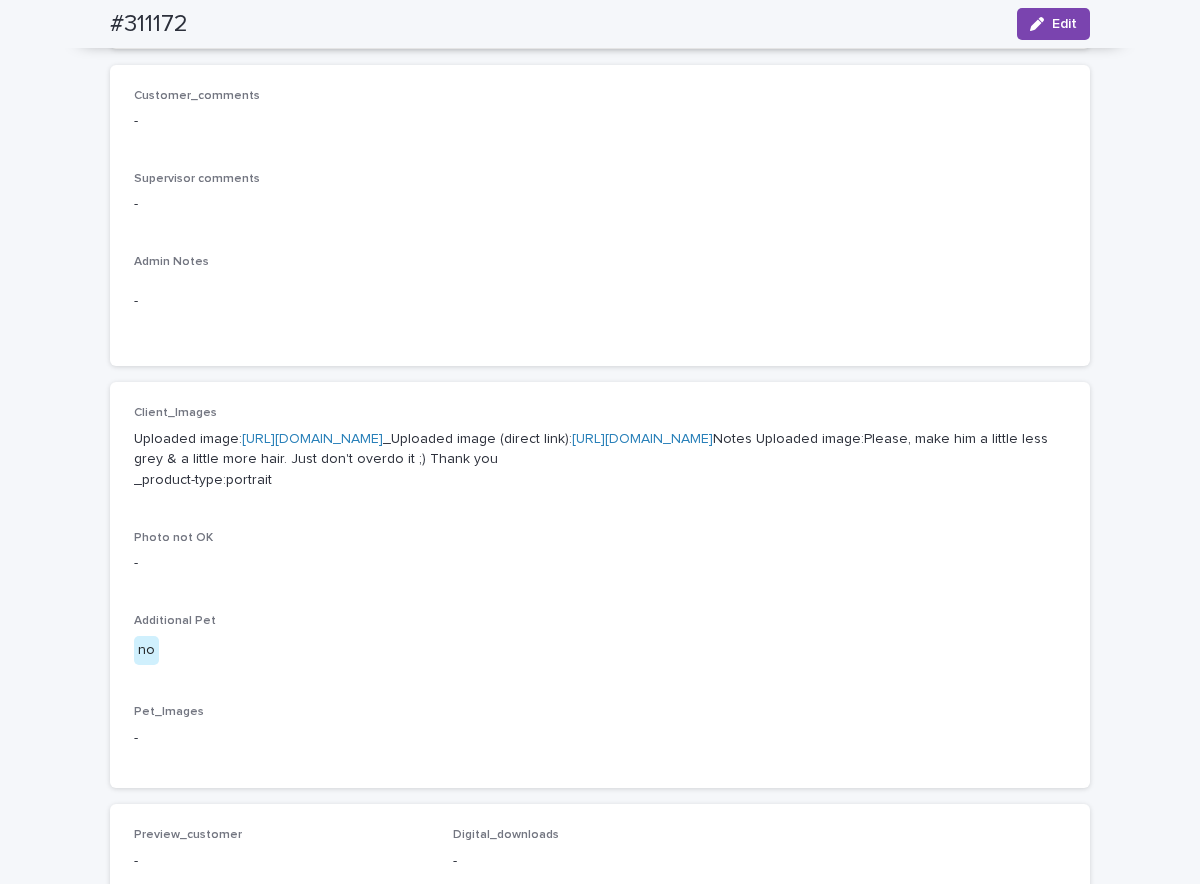 click on "[URL][DOMAIN_NAME]" at bounding box center [312, 439] 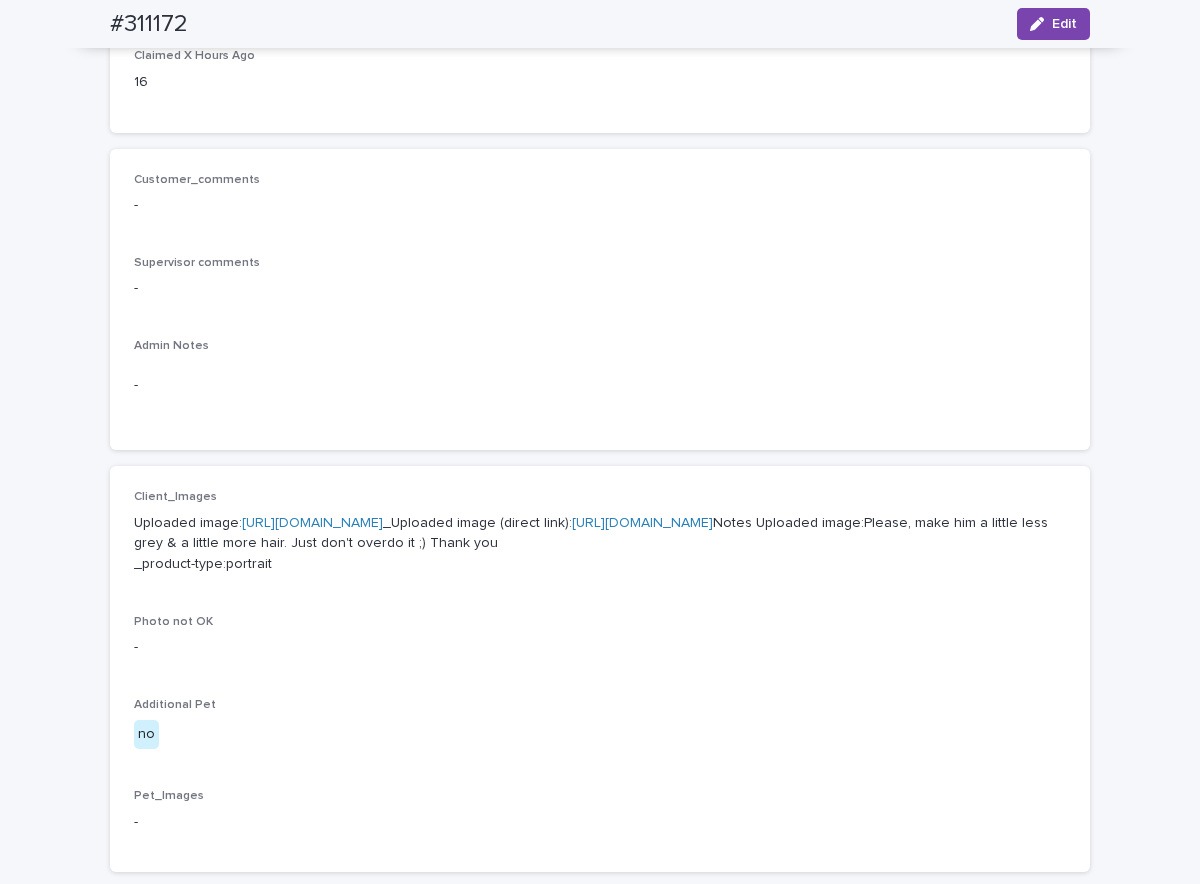 scroll, scrollTop: 0, scrollLeft: 0, axis: both 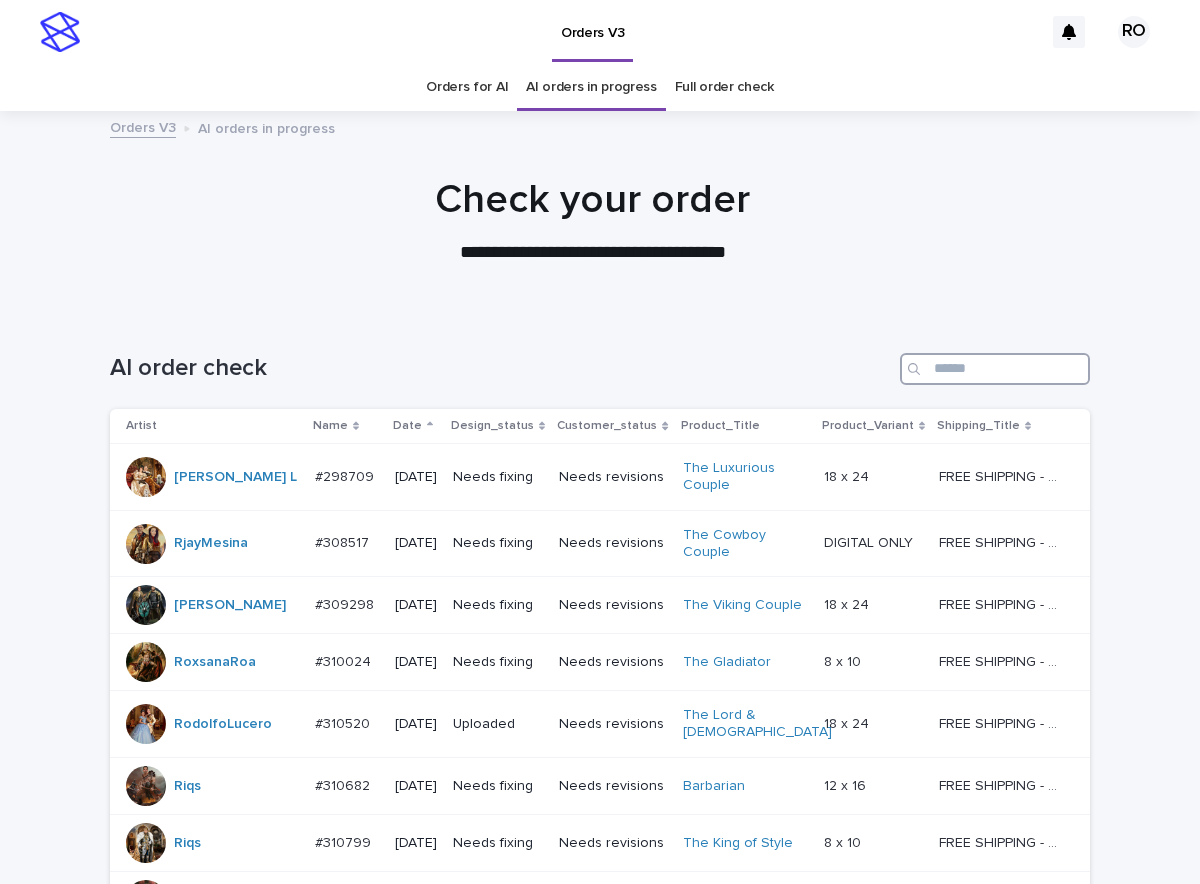 drag, startPoint x: 950, startPoint y: 362, endPoint x: 948, endPoint y: 386, distance: 24.083189 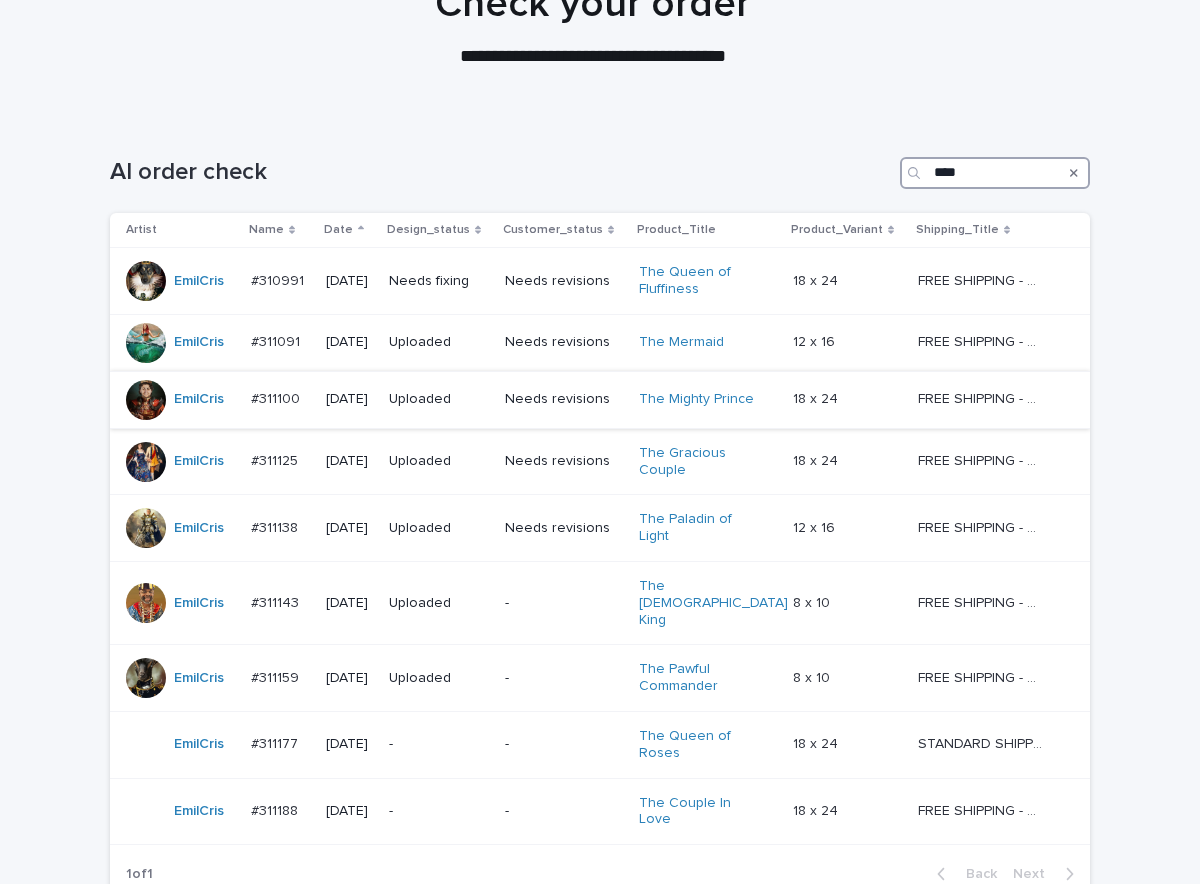 scroll, scrollTop: 200, scrollLeft: 0, axis: vertical 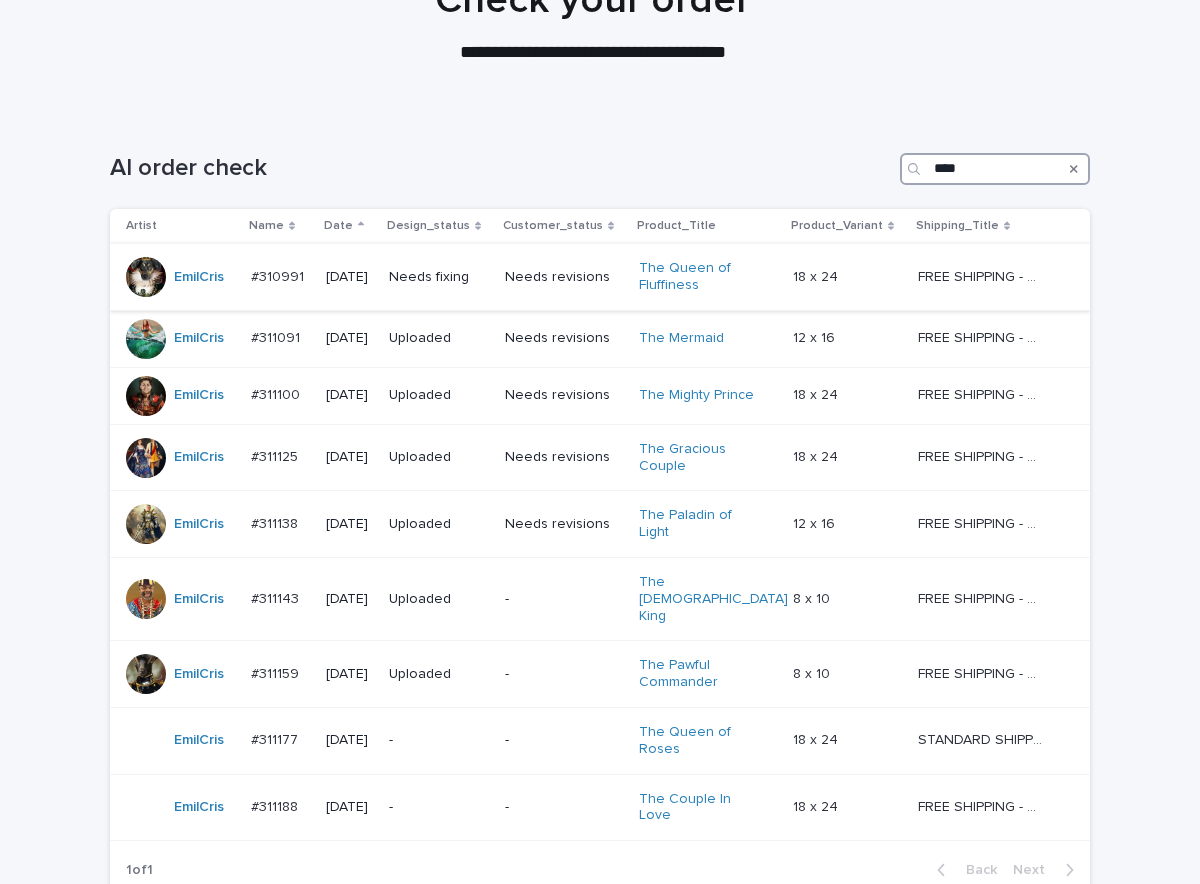 type on "****" 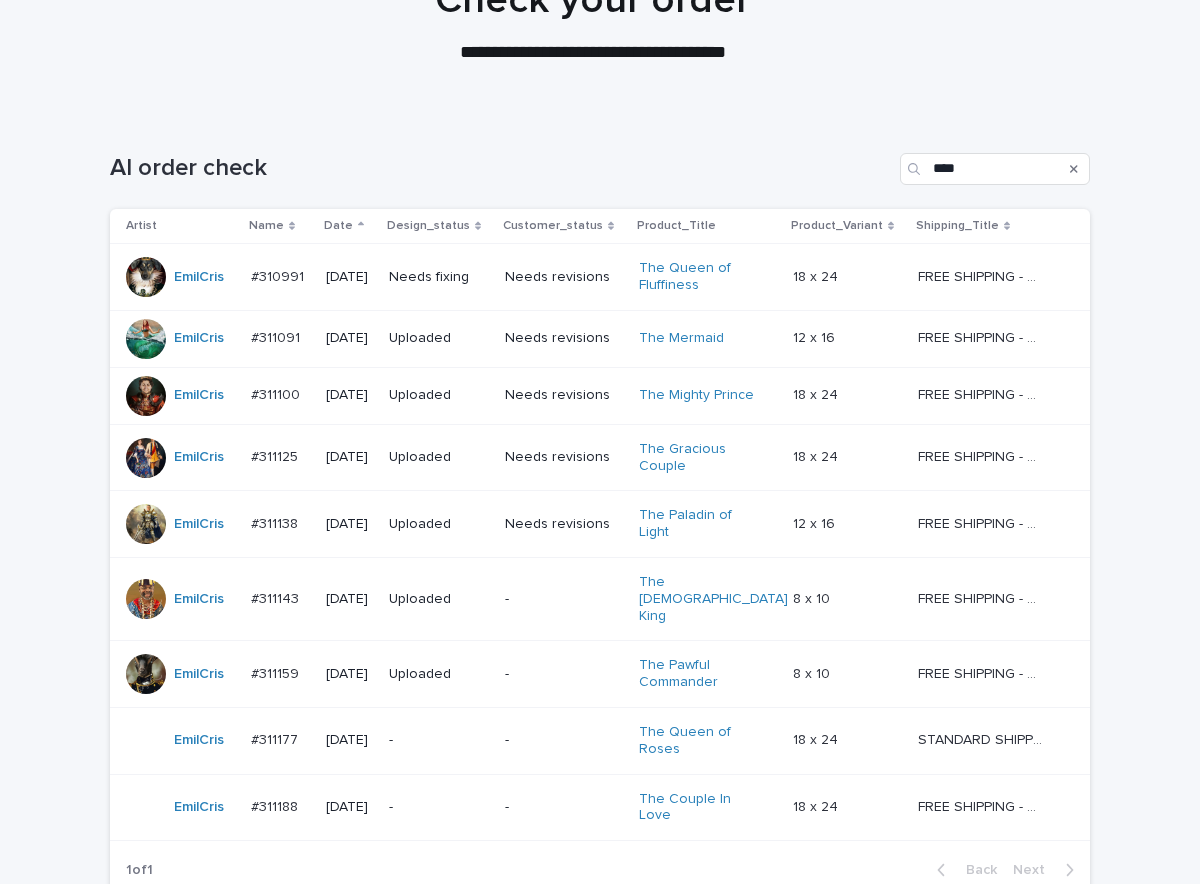 click on "Needs revisions" at bounding box center [564, 277] 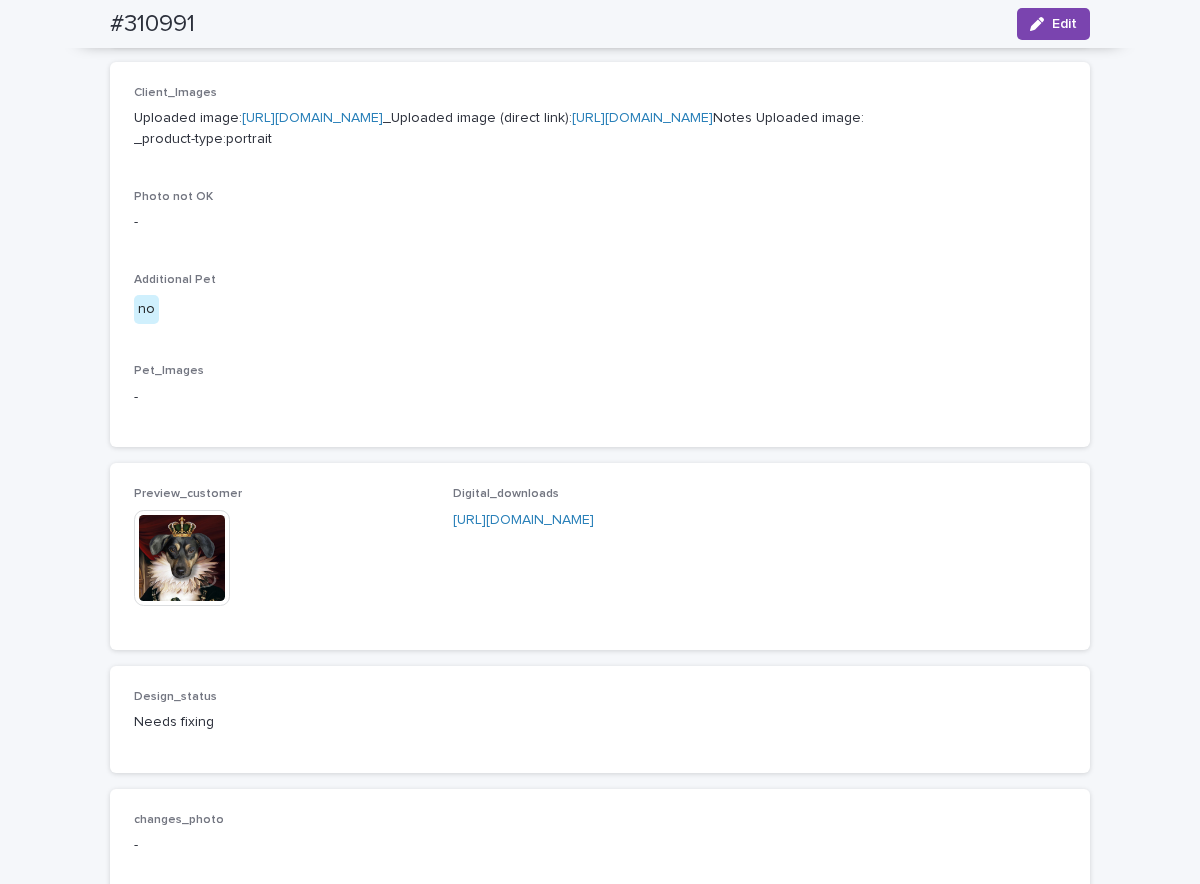 scroll, scrollTop: 900, scrollLeft: 0, axis: vertical 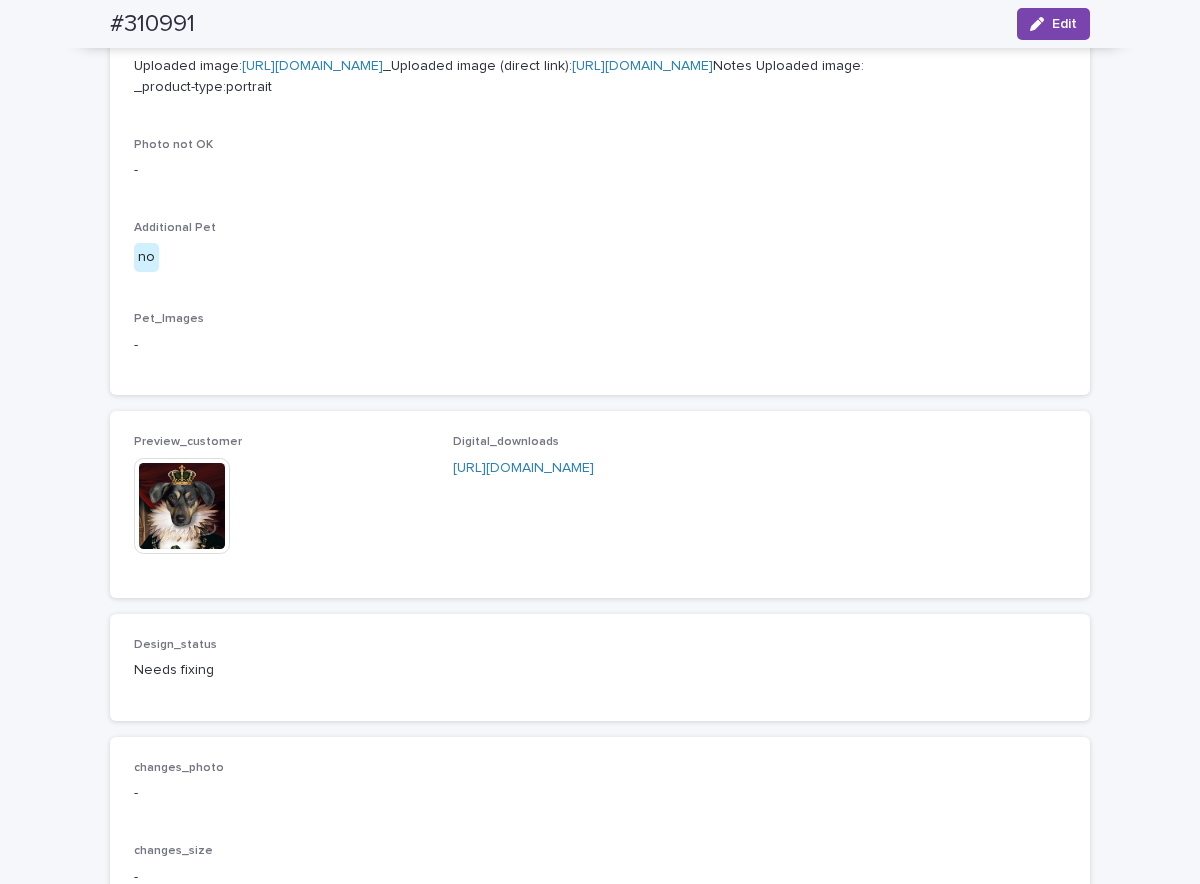 click at bounding box center (182, 506) 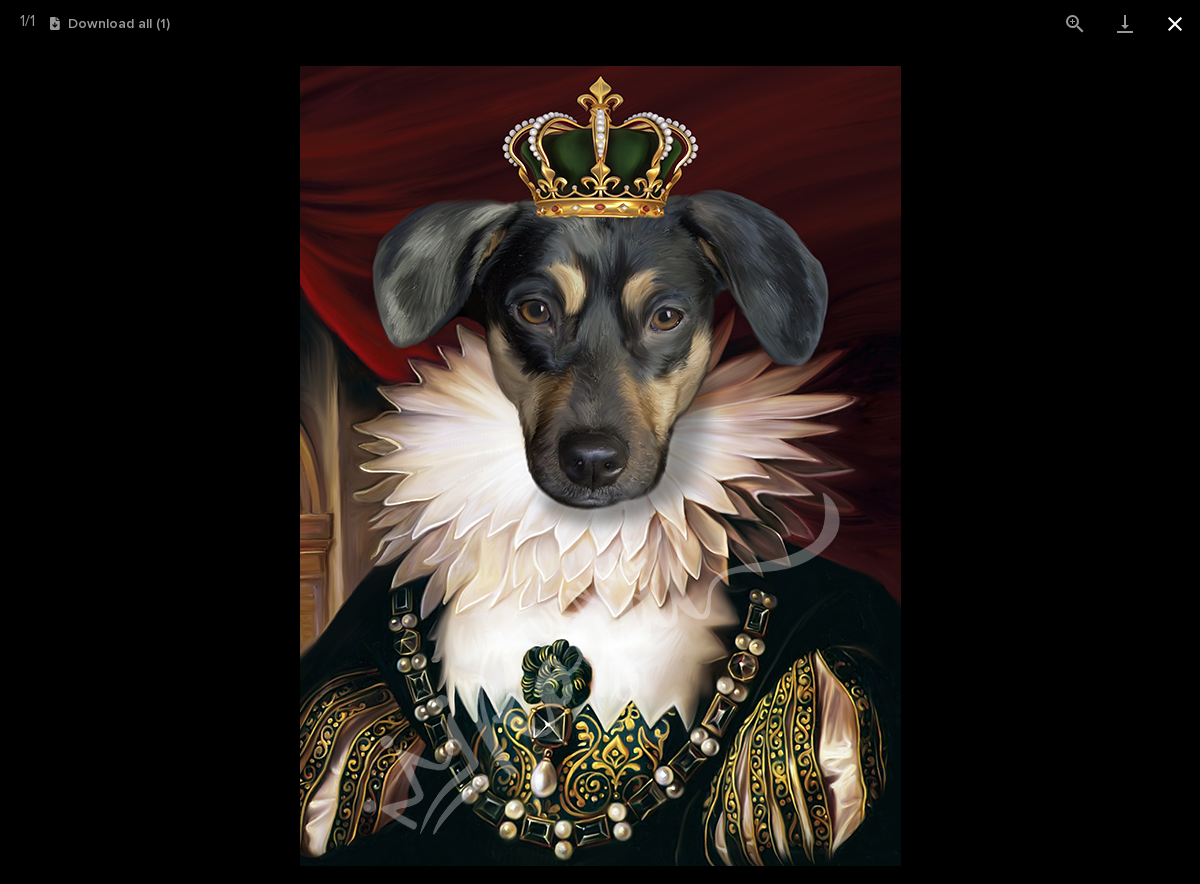 click at bounding box center (1175, 23) 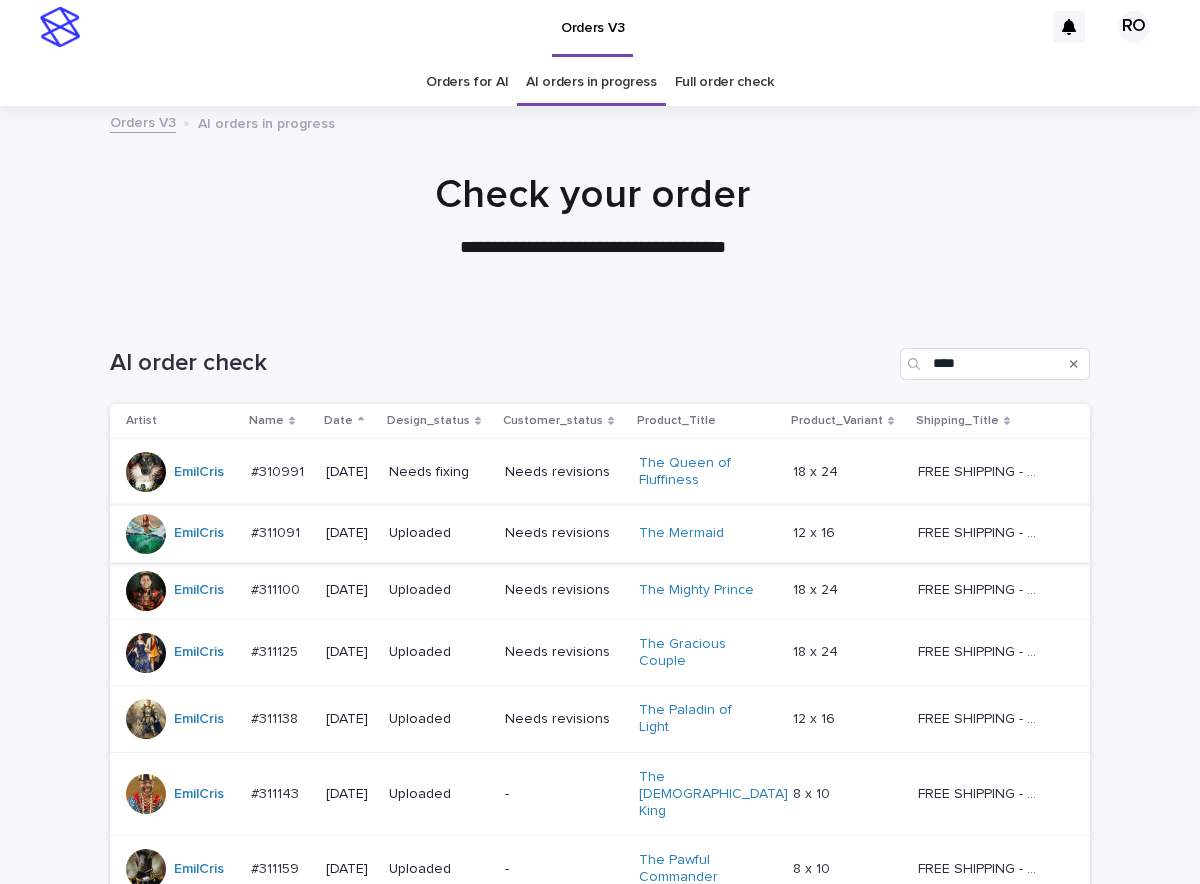 scroll, scrollTop: 64, scrollLeft: 0, axis: vertical 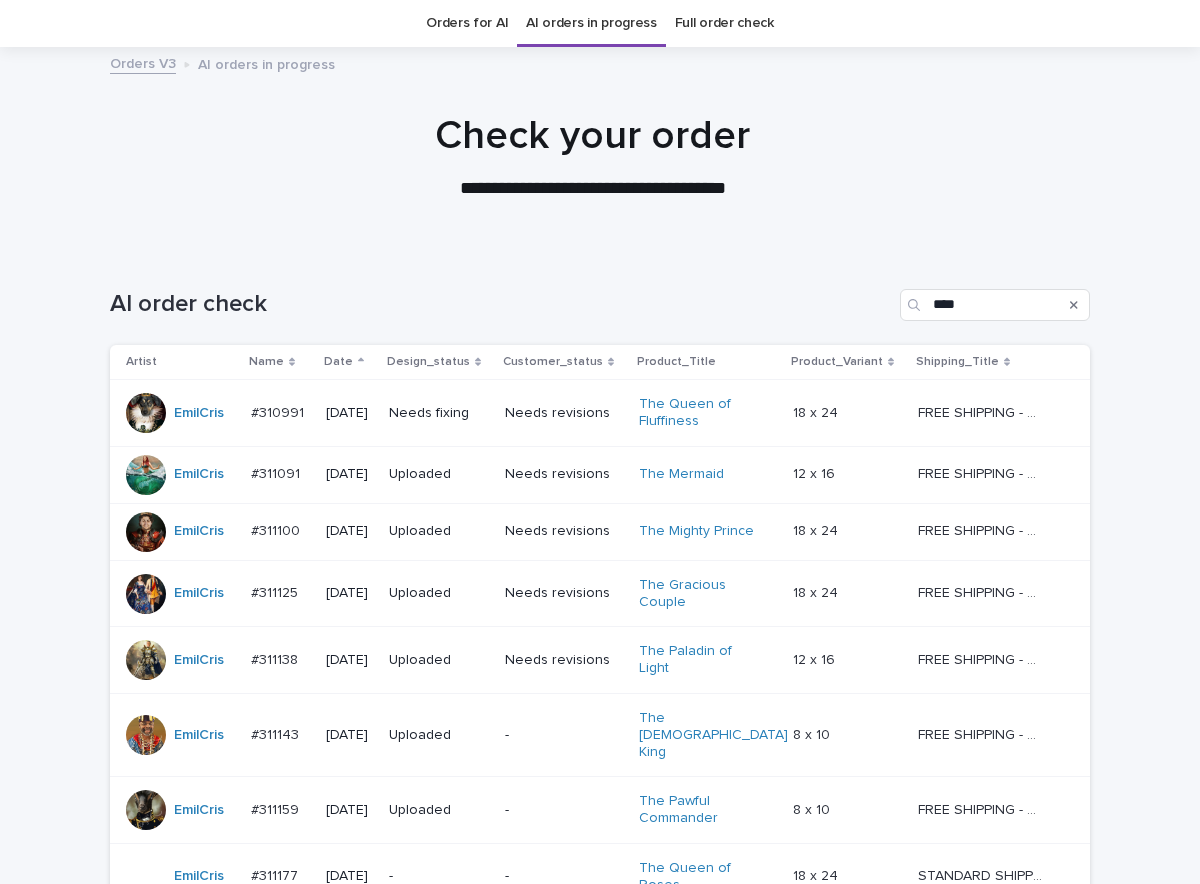 click on "Needs revisions" at bounding box center (564, 474) 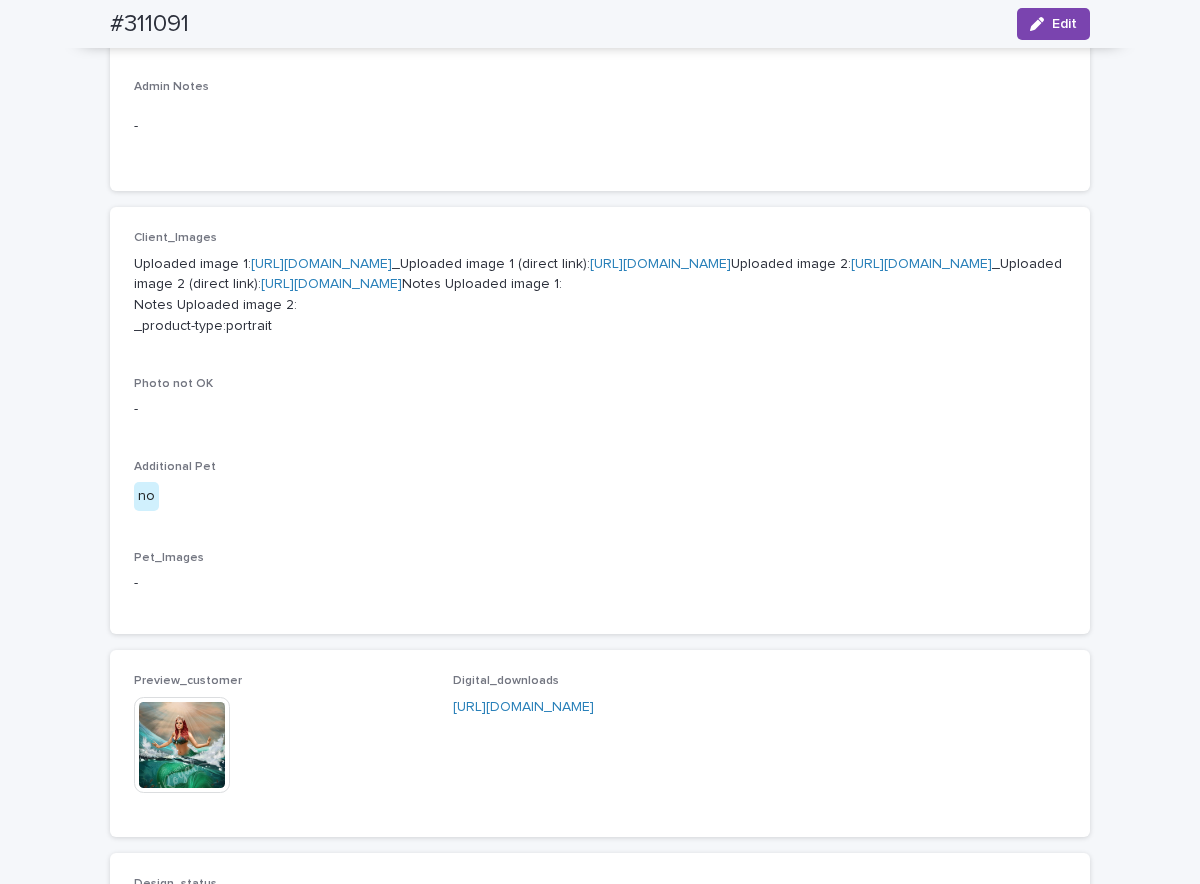 scroll, scrollTop: 900, scrollLeft: 0, axis: vertical 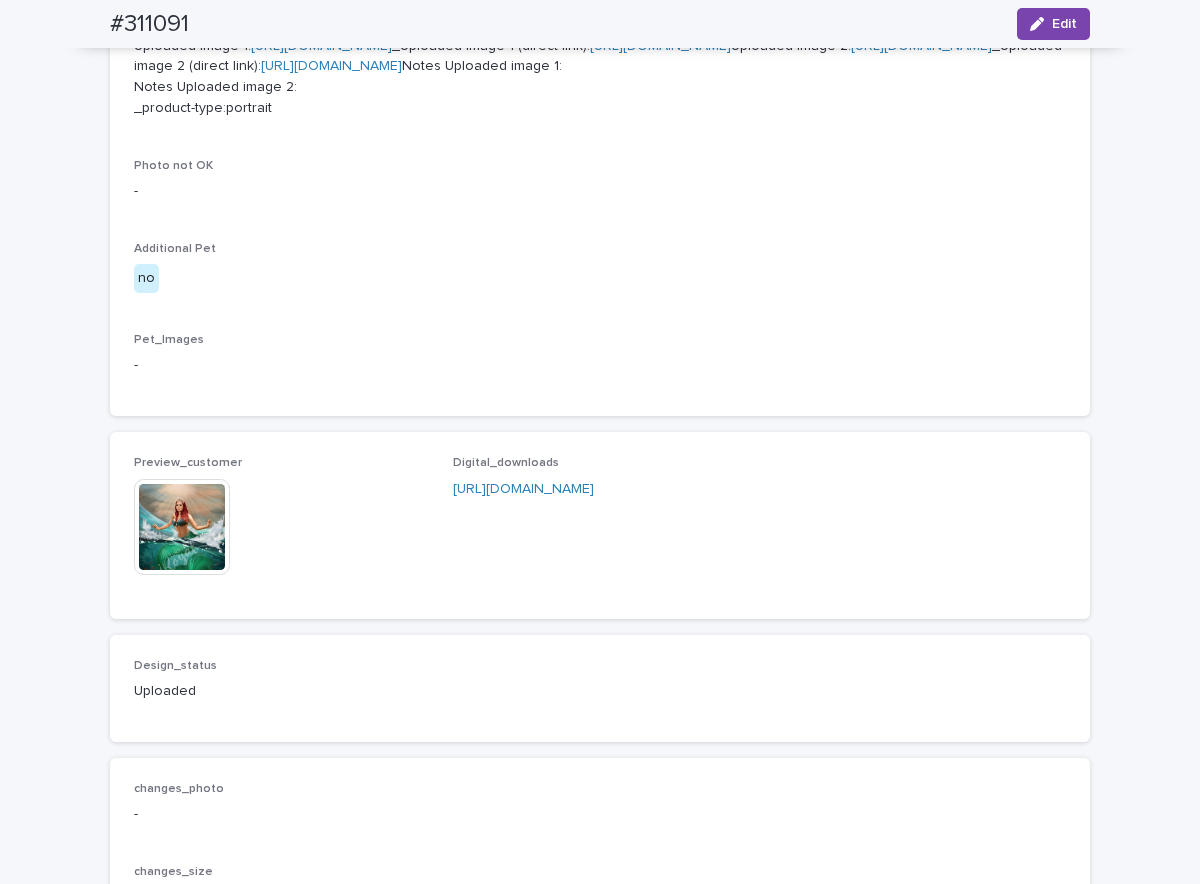click at bounding box center (182, 527) 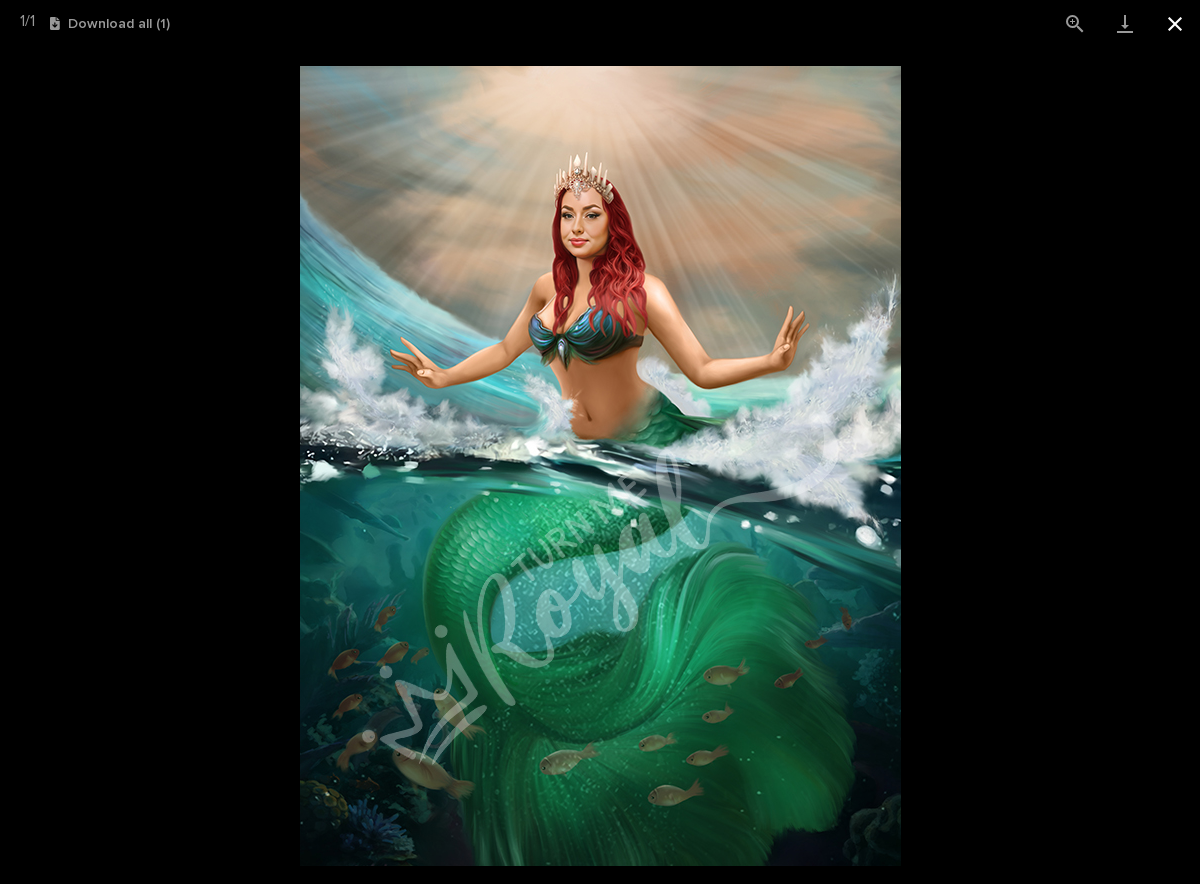 click at bounding box center (1175, 23) 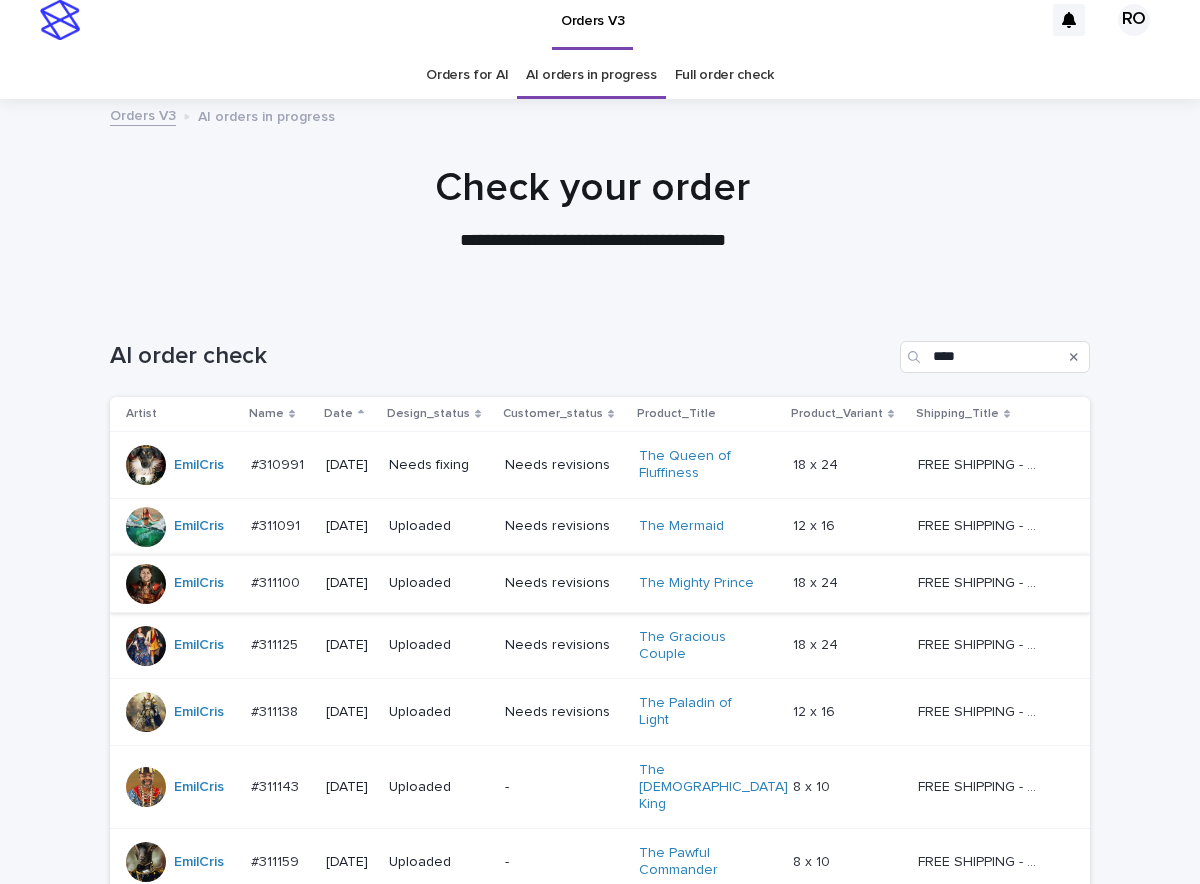 scroll, scrollTop: 64, scrollLeft: 0, axis: vertical 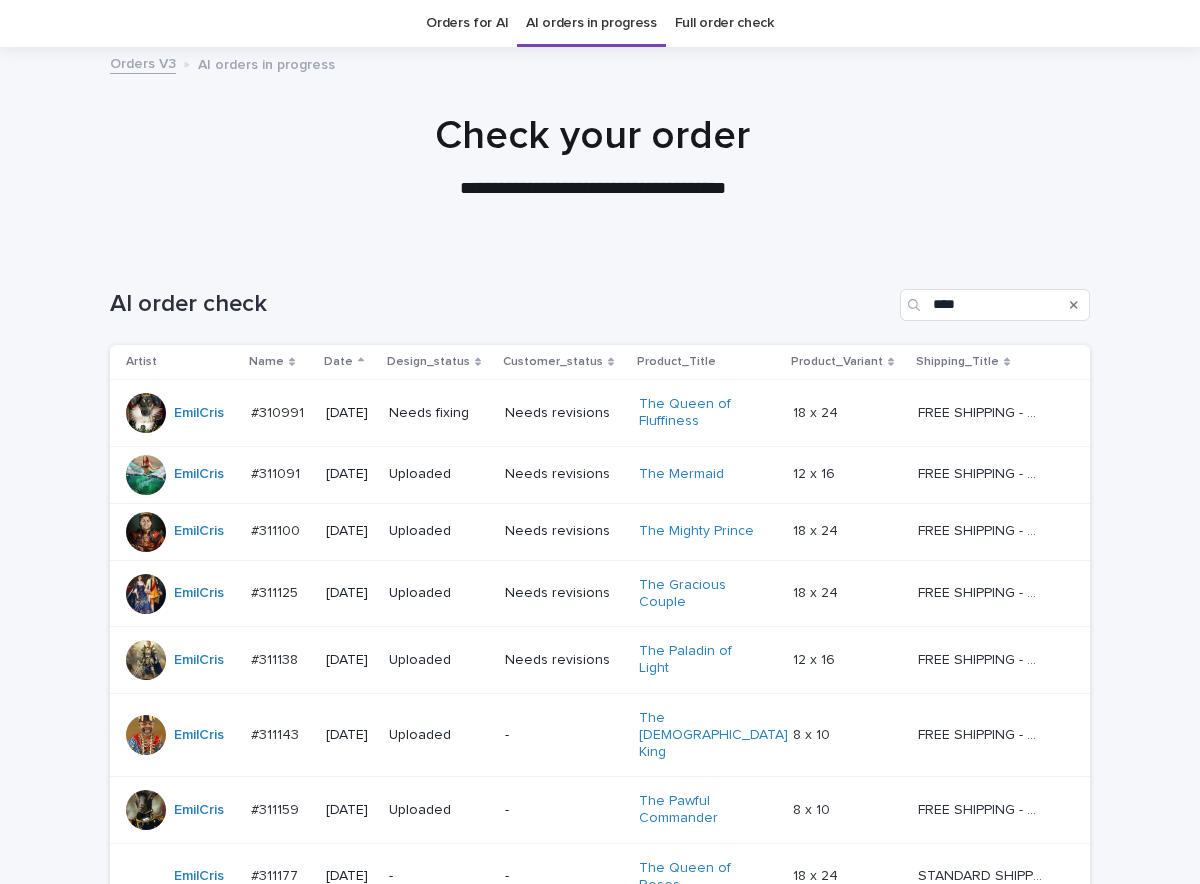 click on "Needs revisions" at bounding box center [564, 531] 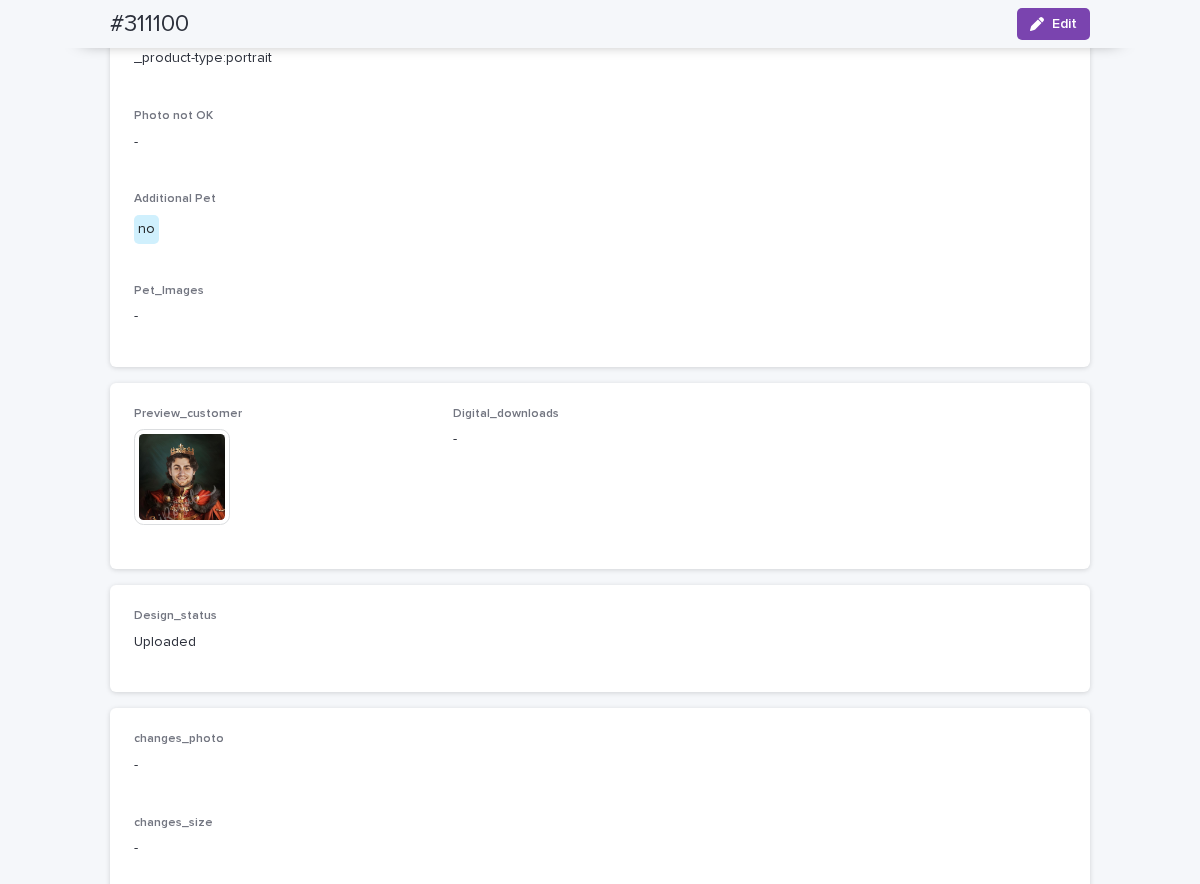 scroll, scrollTop: 1000, scrollLeft: 0, axis: vertical 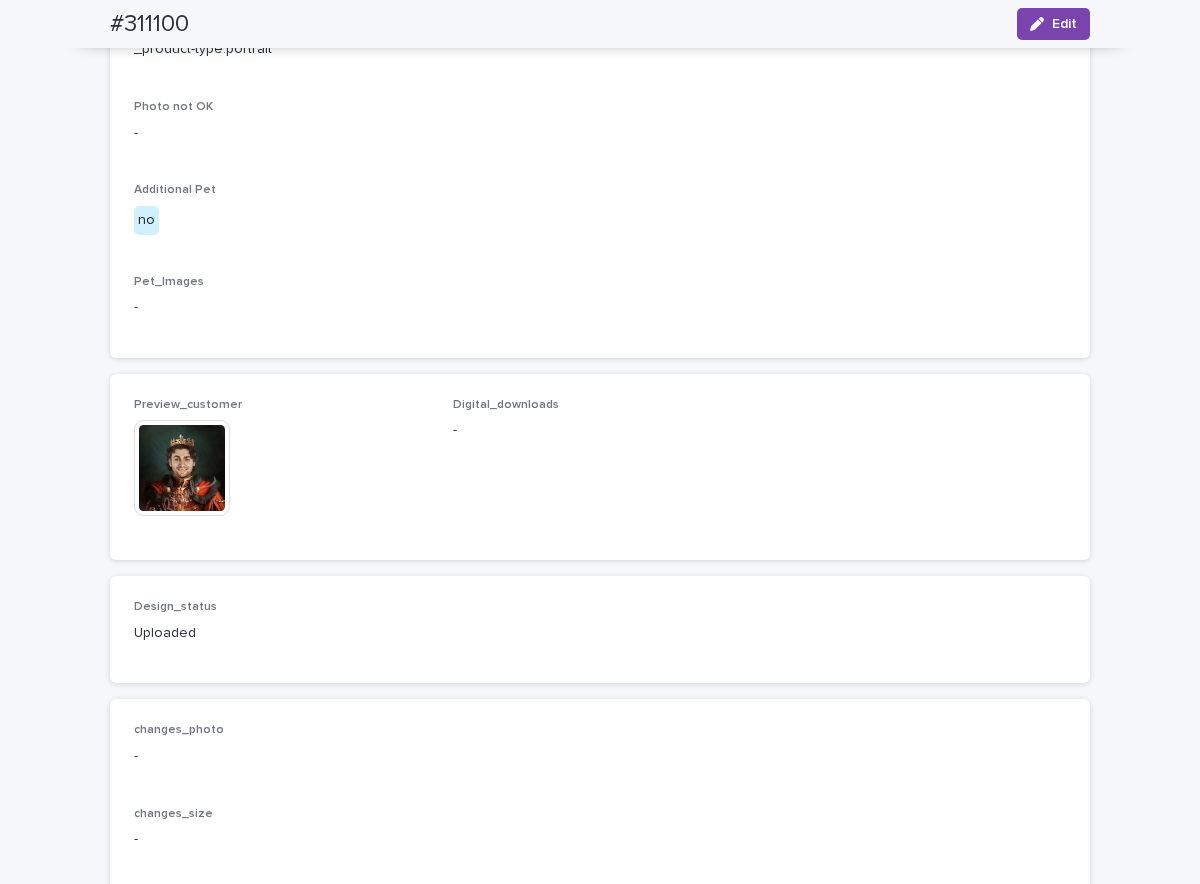 click at bounding box center (182, 468) 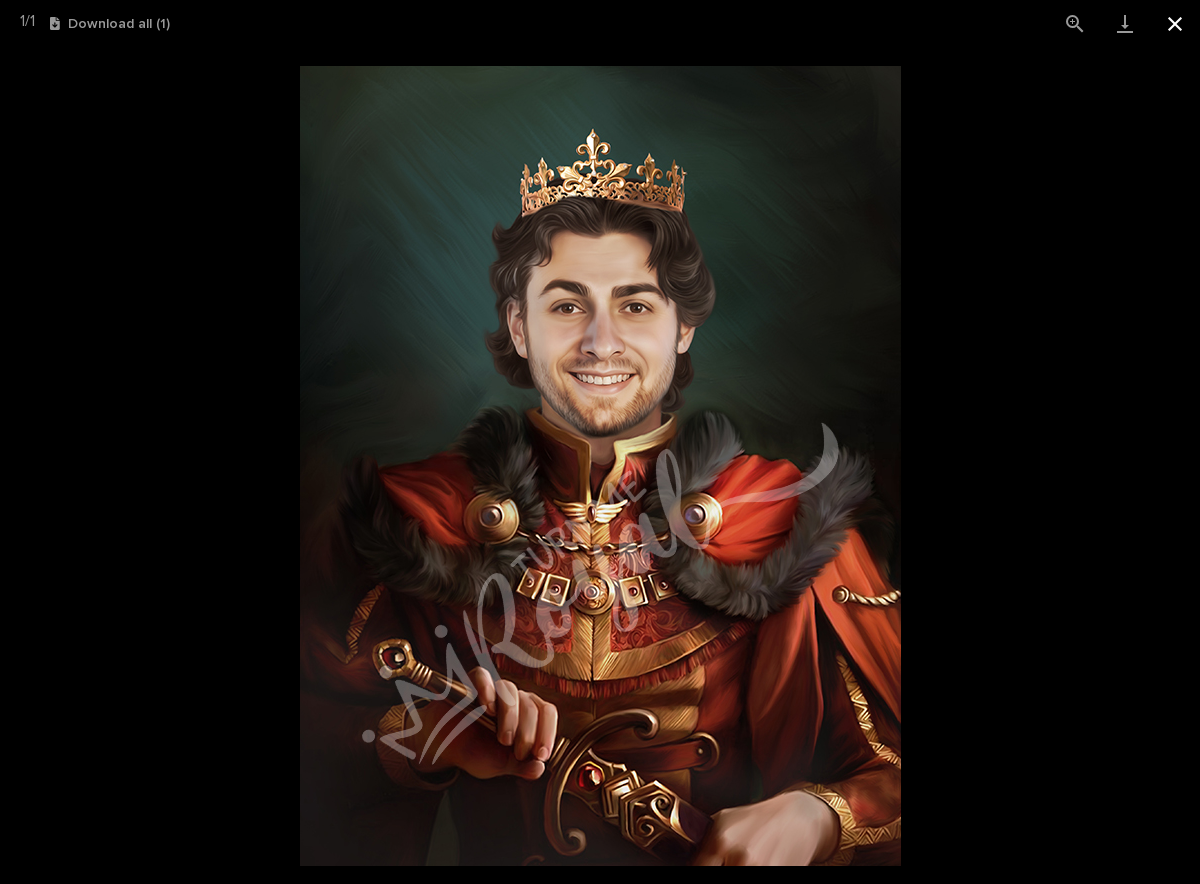 click at bounding box center (1175, 23) 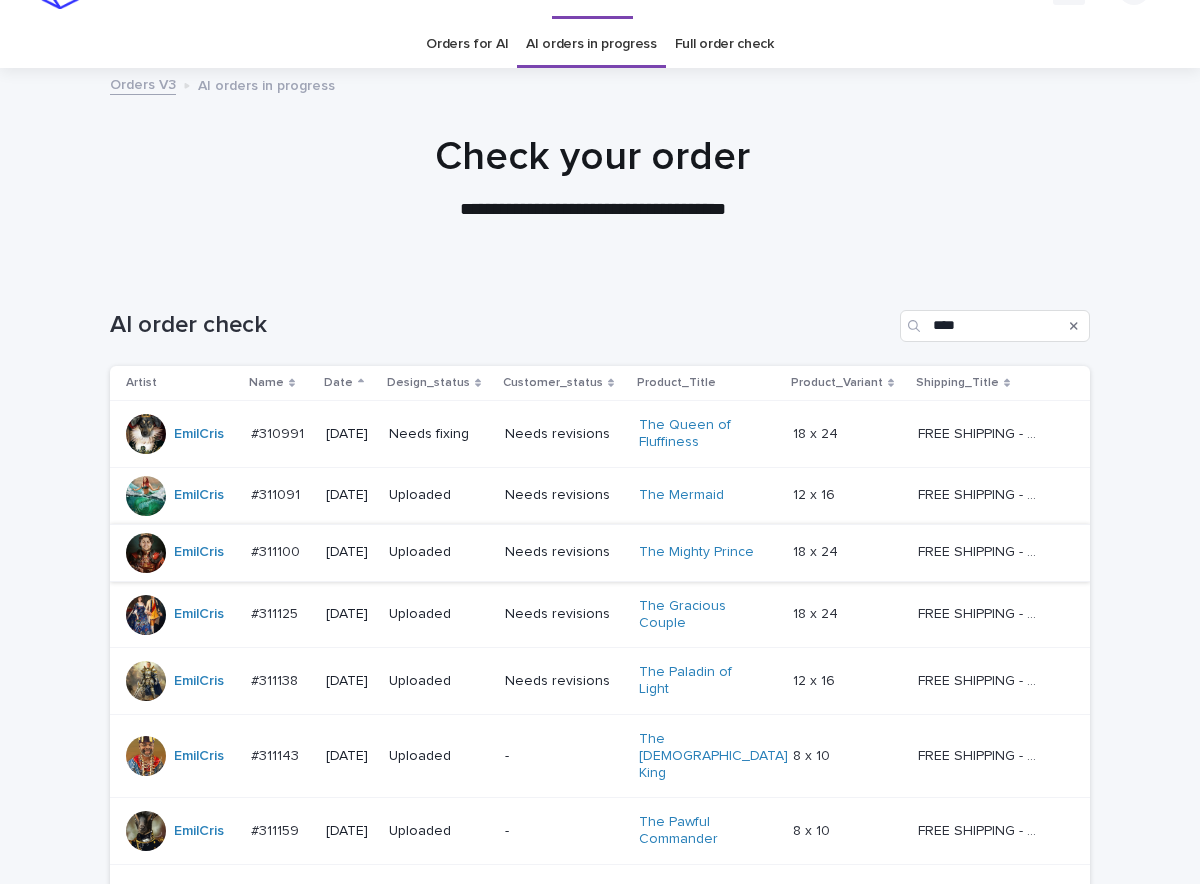 scroll, scrollTop: 64, scrollLeft: 0, axis: vertical 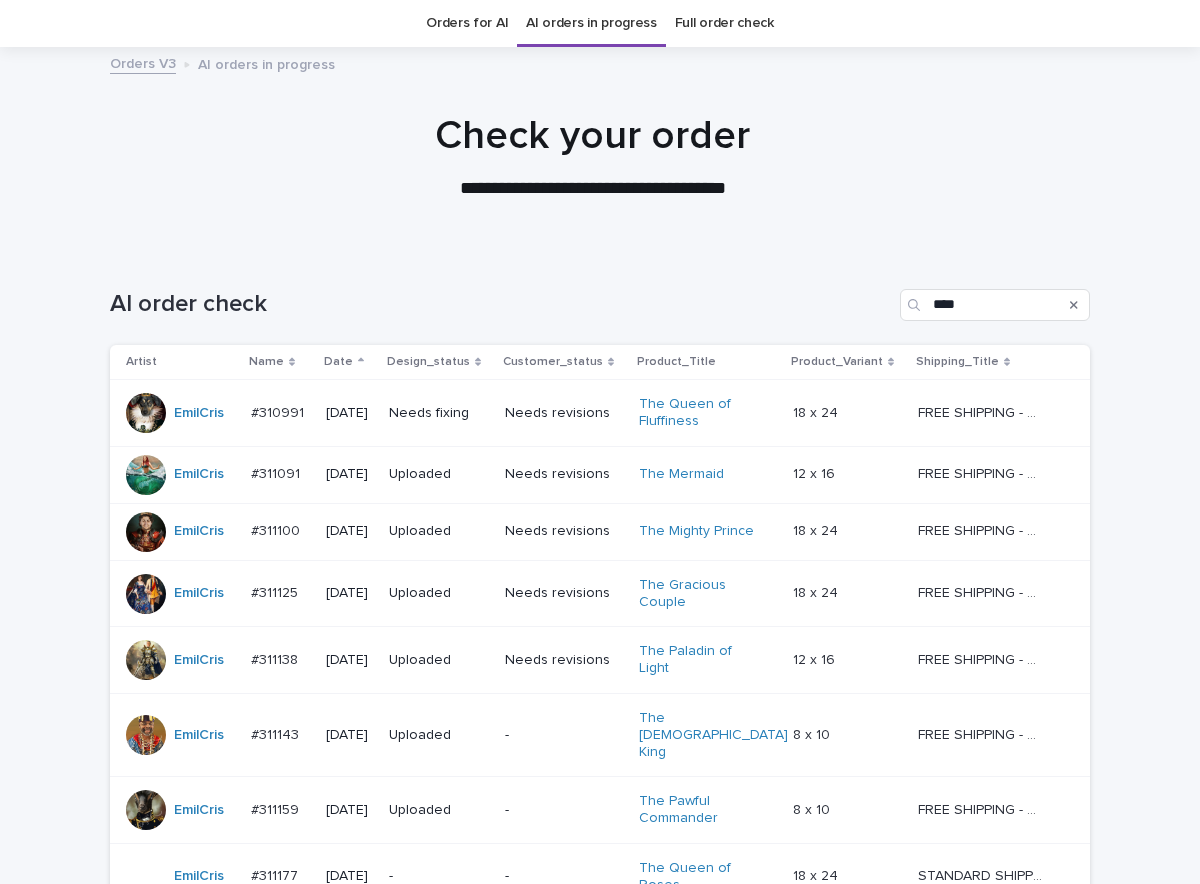 click on "Uploaded" at bounding box center (439, 593) 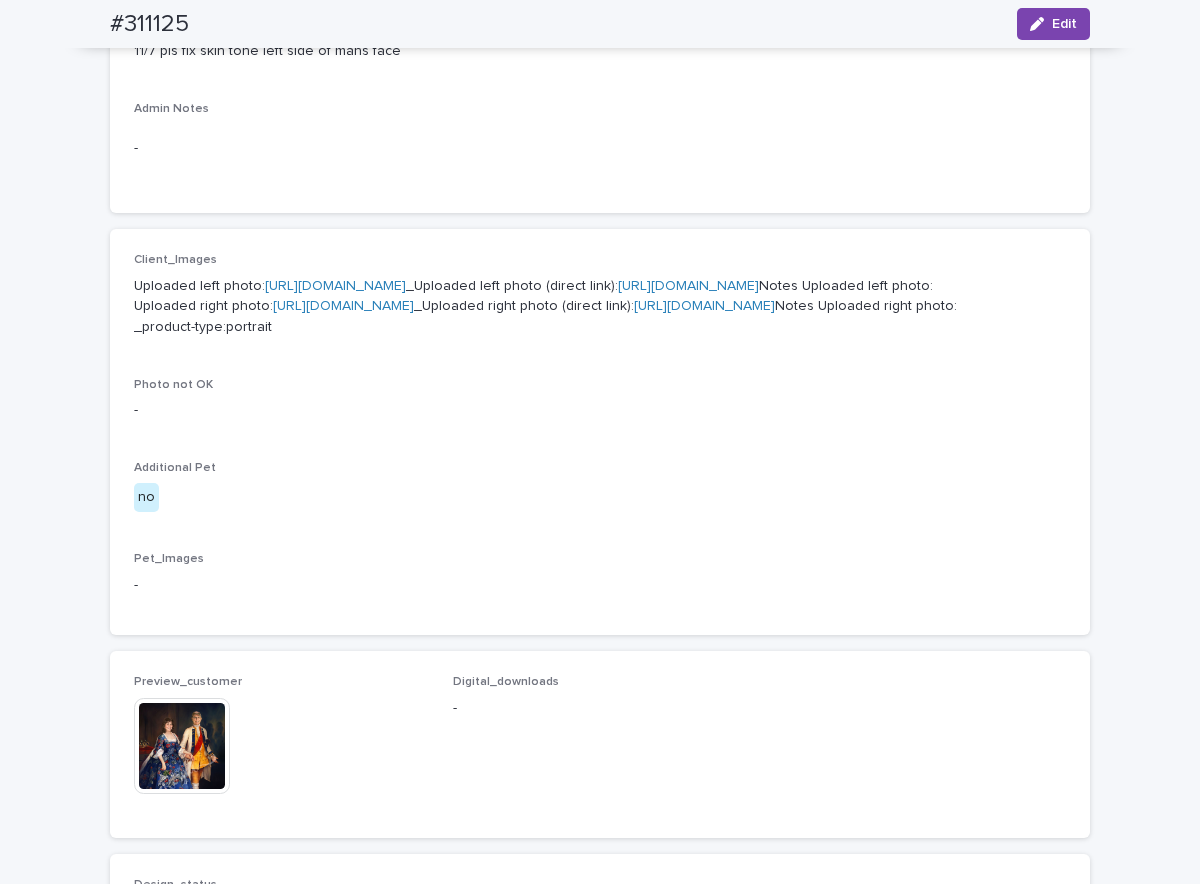 scroll, scrollTop: 800, scrollLeft: 0, axis: vertical 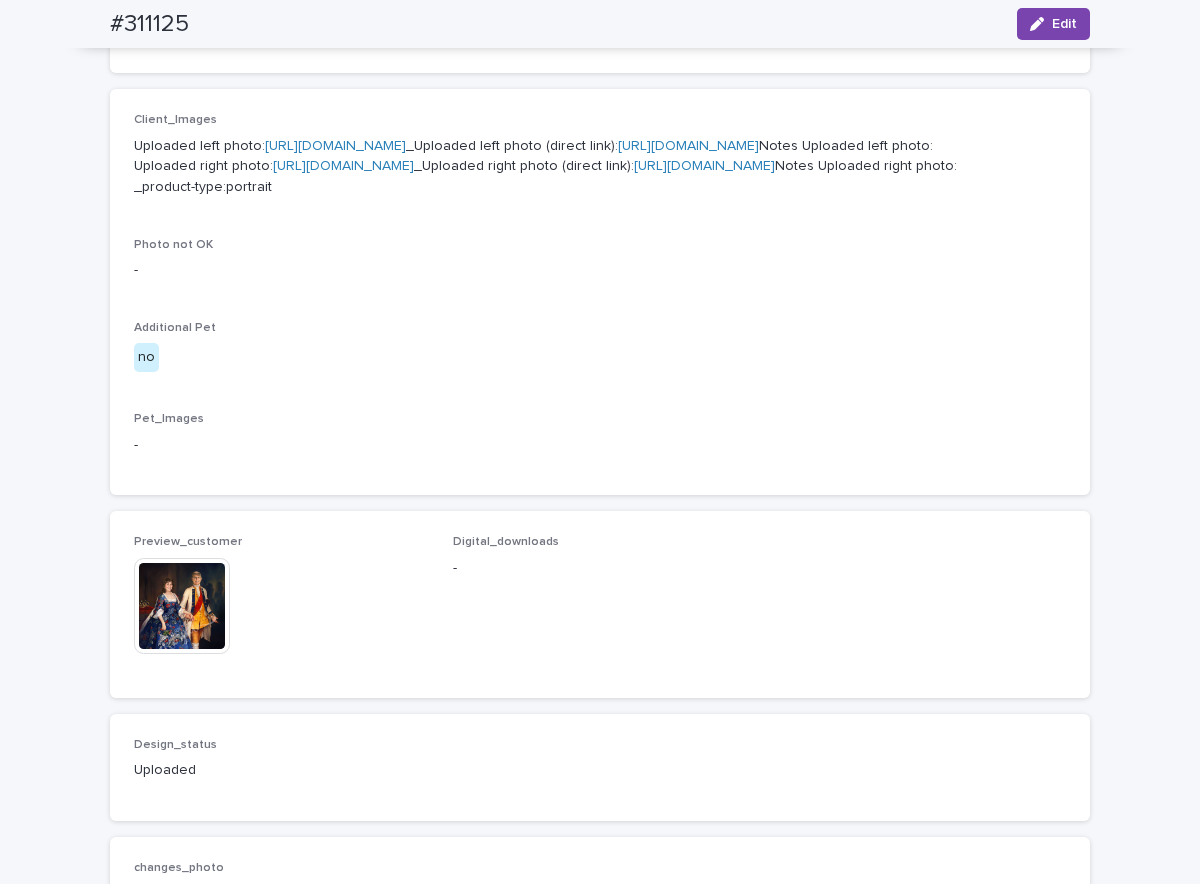 click at bounding box center [182, 606] 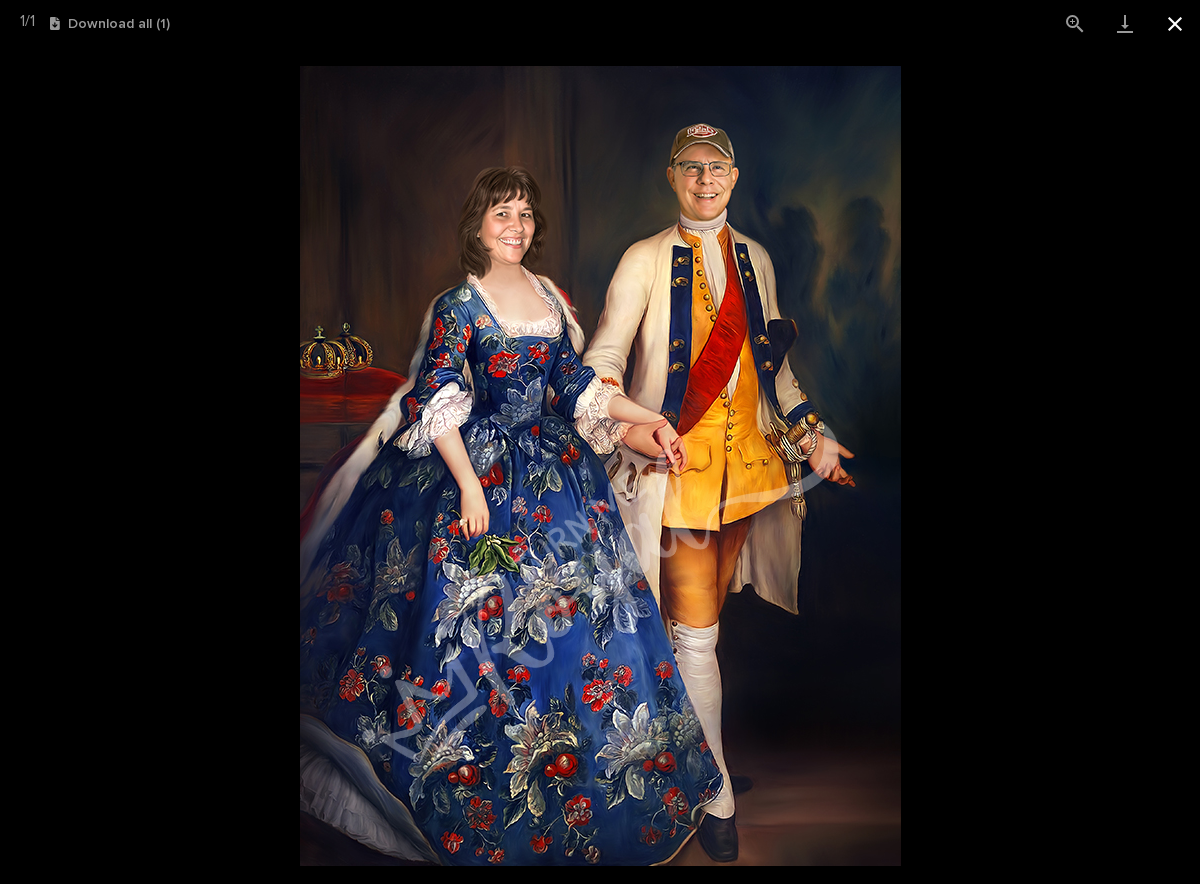 click at bounding box center (1175, 23) 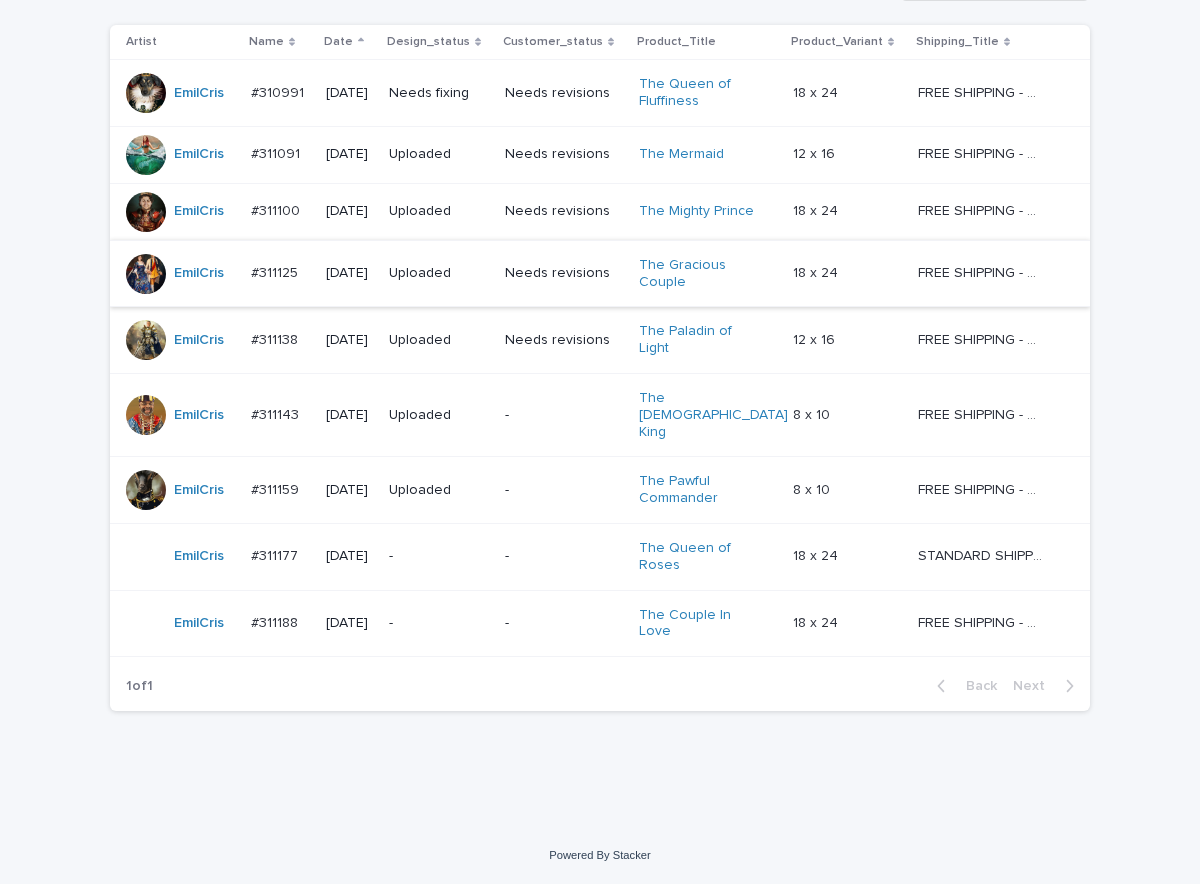 scroll, scrollTop: 64, scrollLeft: 0, axis: vertical 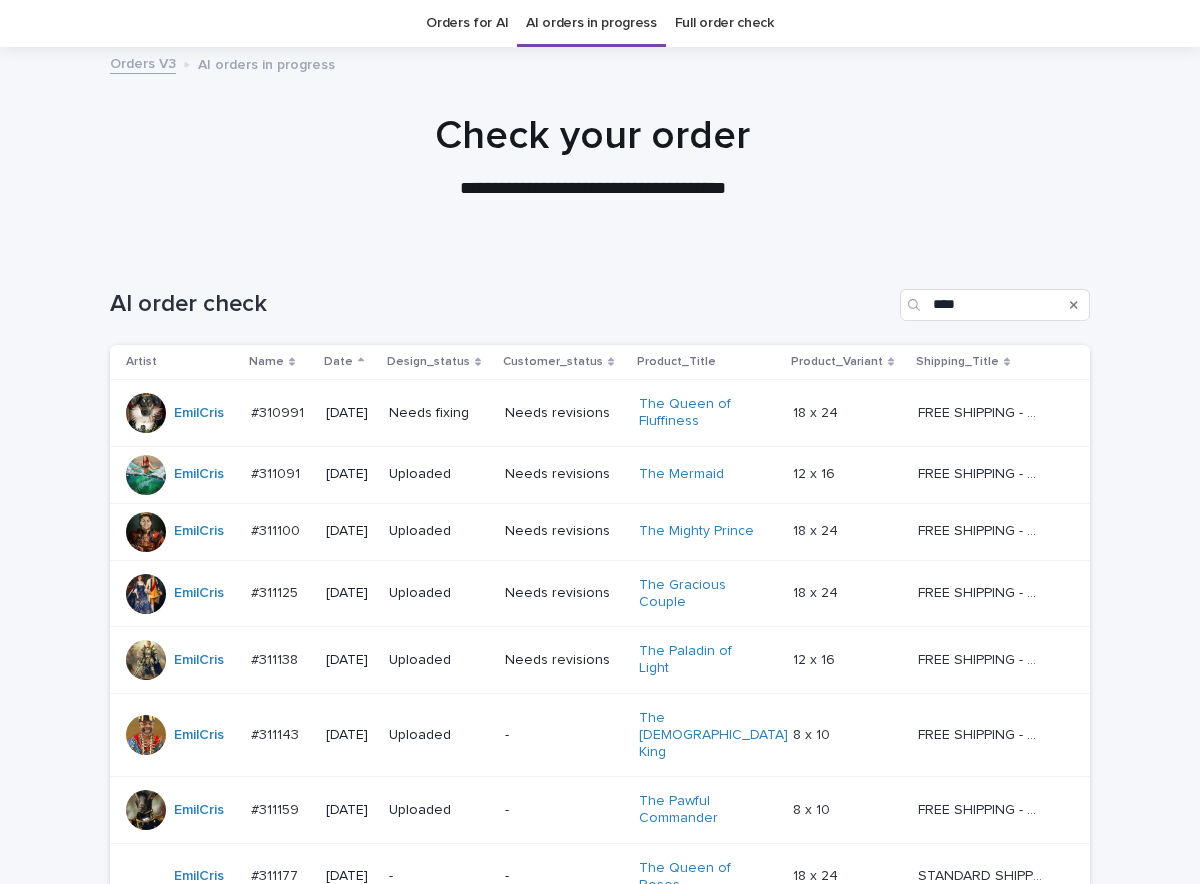 click on "Needs revisions" at bounding box center (564, 660) 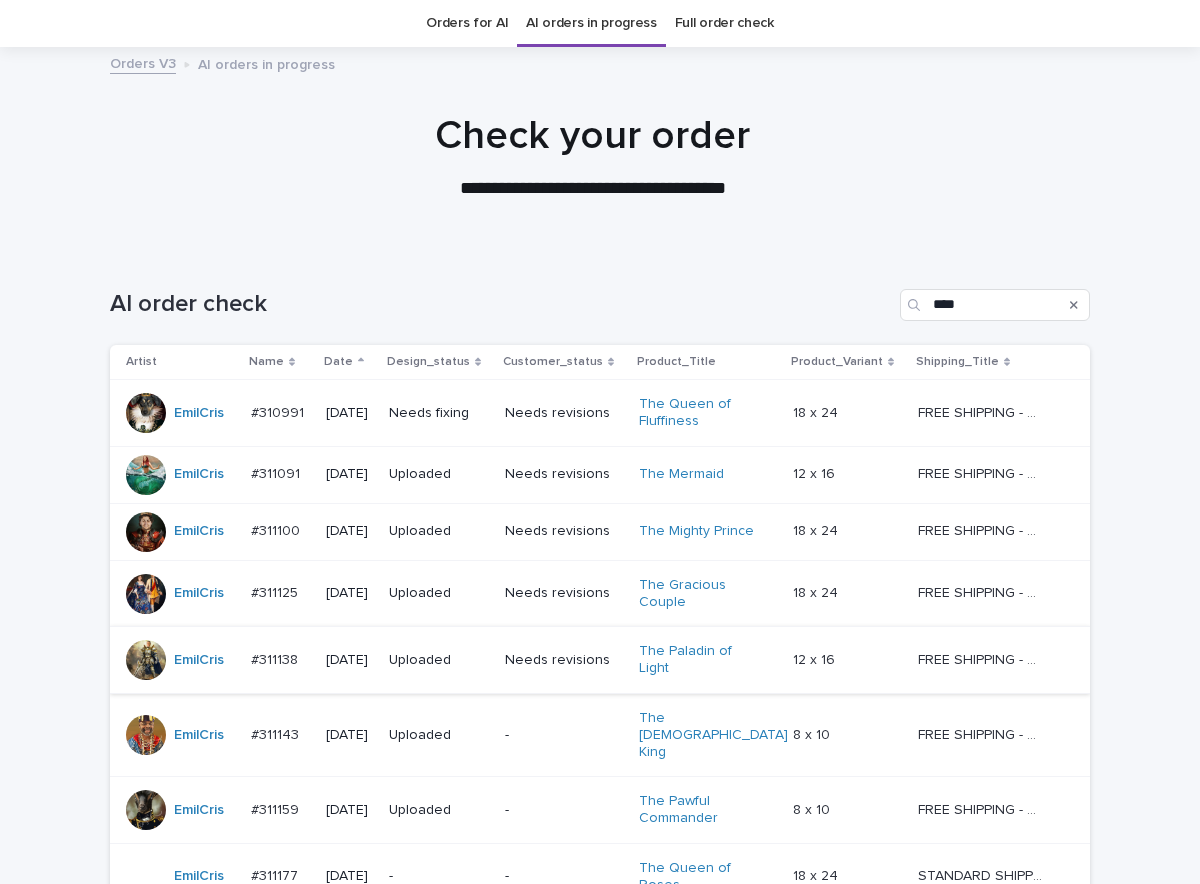 scroll, scrollTop: 0, scrollLeft: 0, axis: both 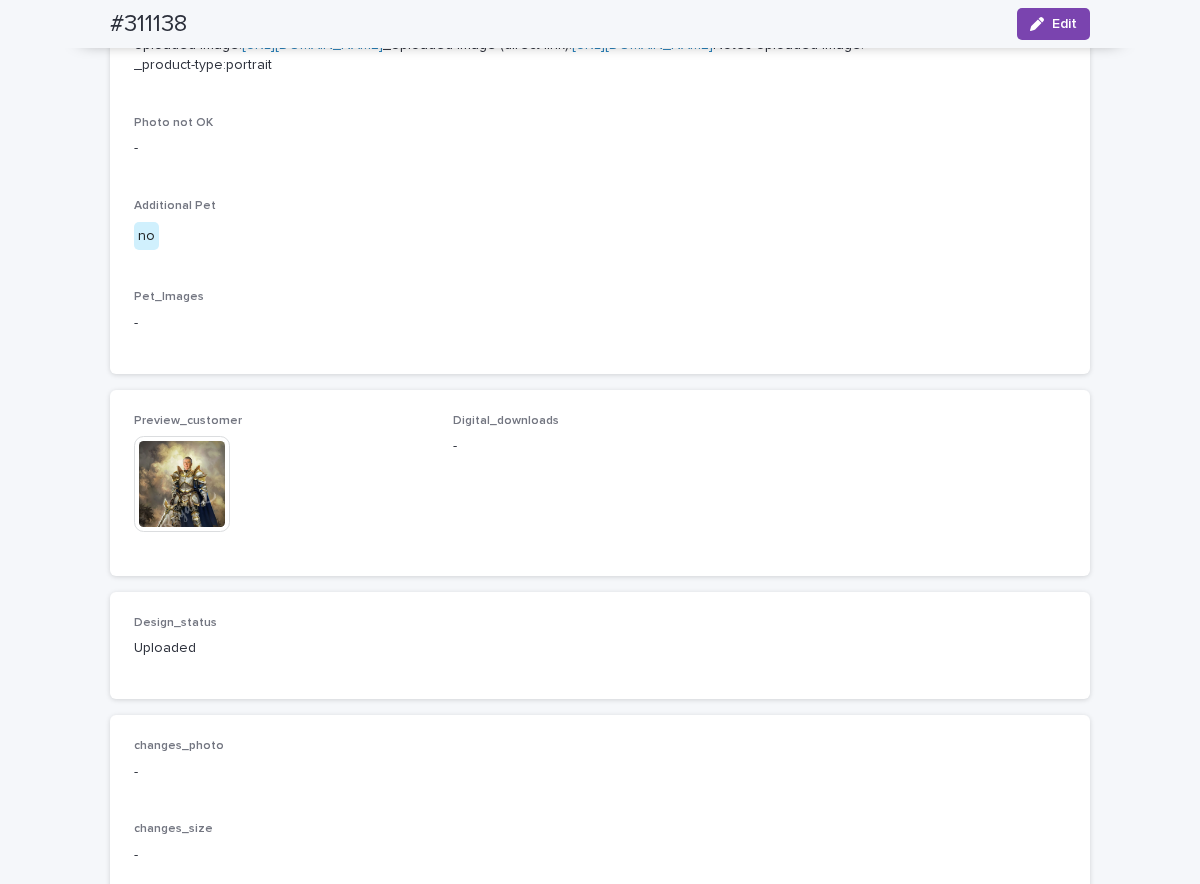 click at bounding box center (182, 484) 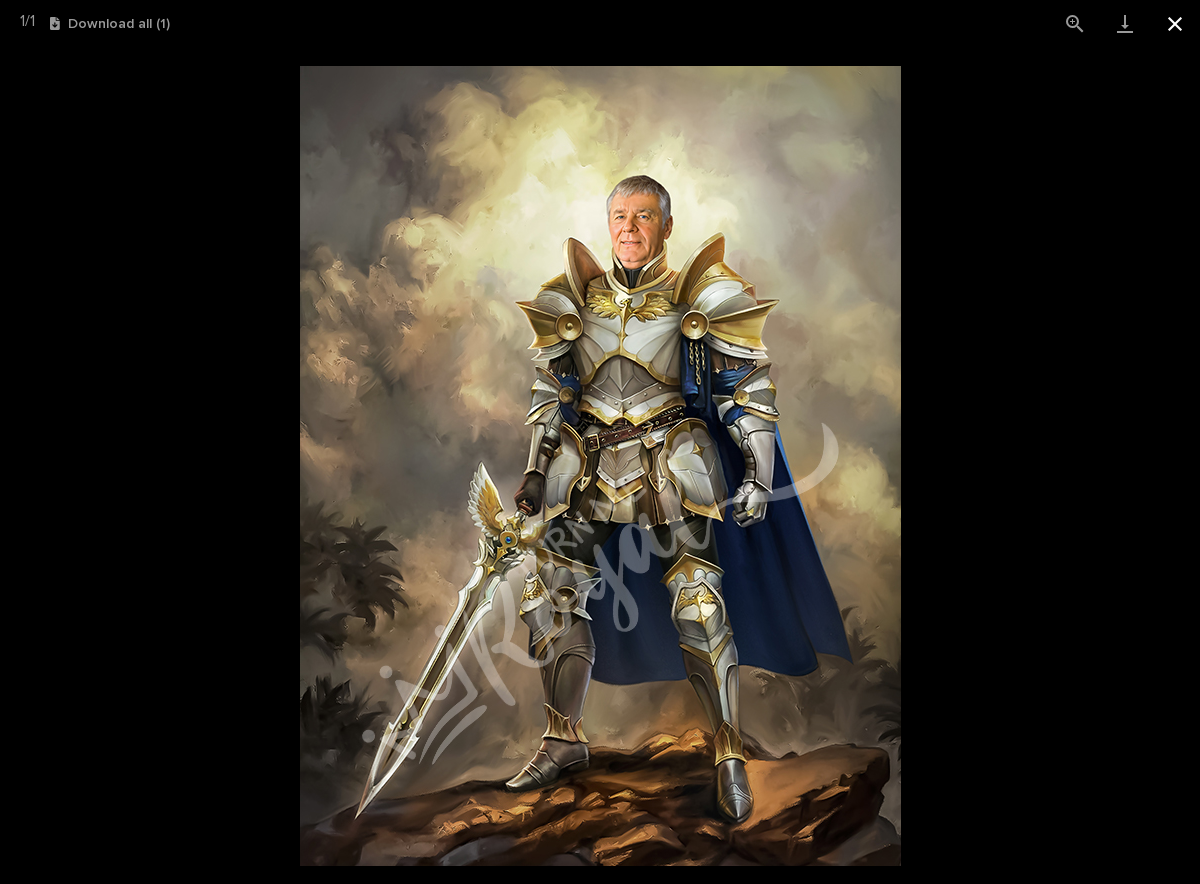 drag, startPoint x: 1175, startPoint y: 29, endPoint x: 1159, endPoint y: 23, distance: 17.088007 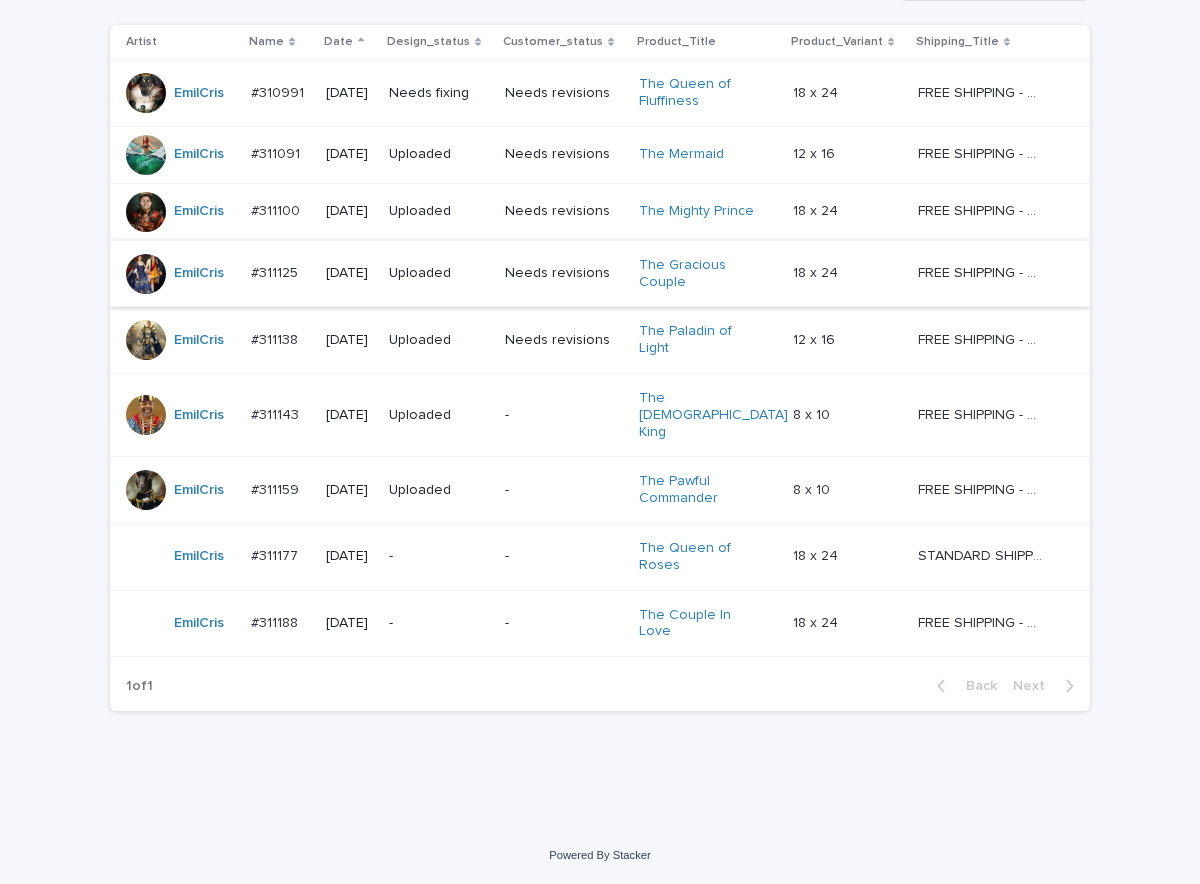scroll, scrollTop: 64, scrollLeft: 0, axis: vertical 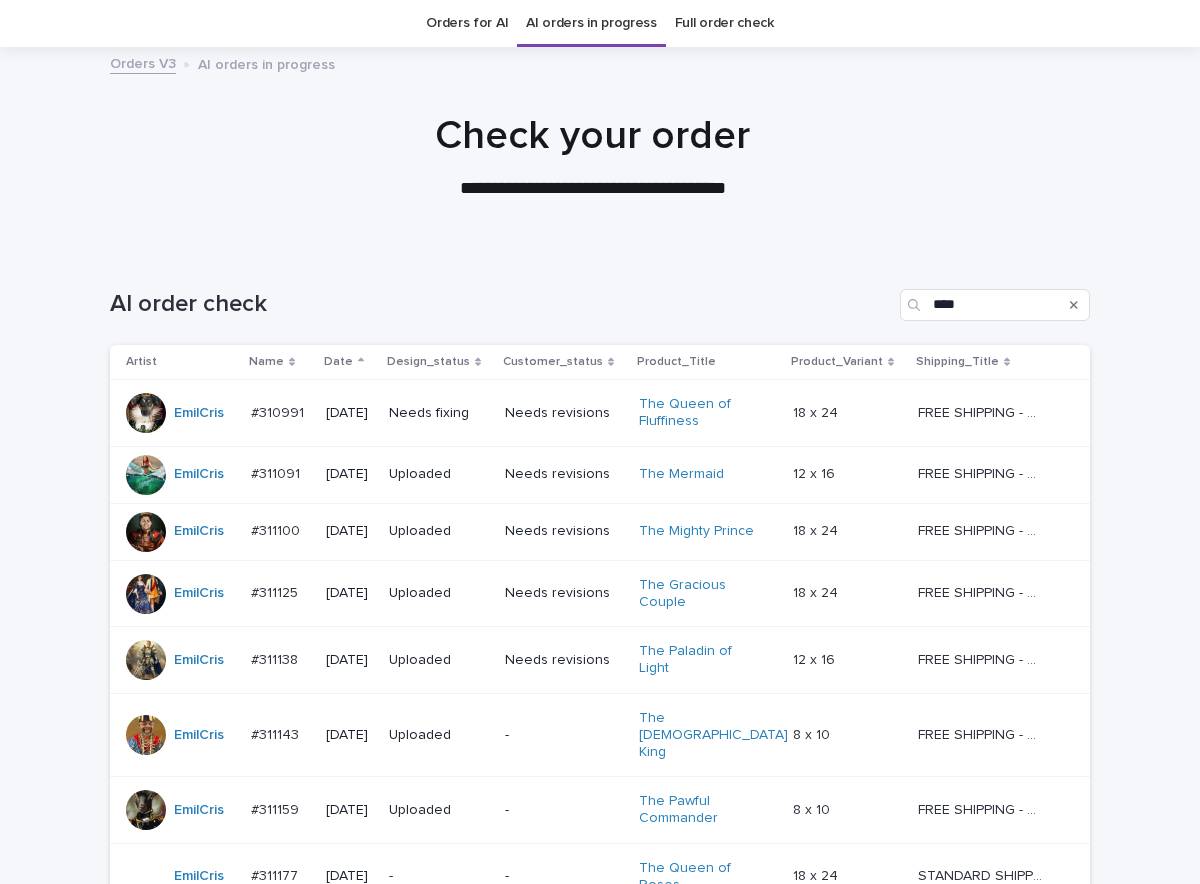 click on "-" at bounding box center [564, 735] 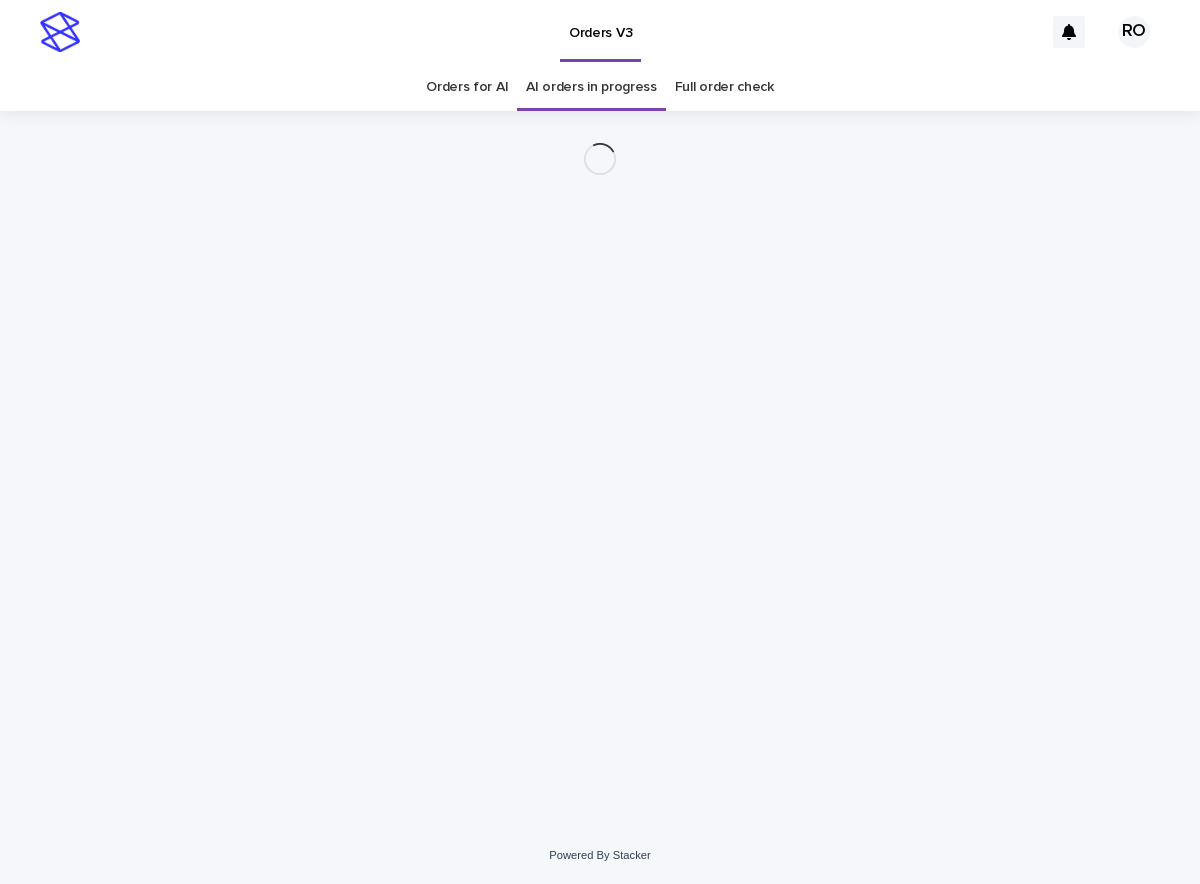 scroll, scrollTop: 0, scrollLeft: 0, axis: both 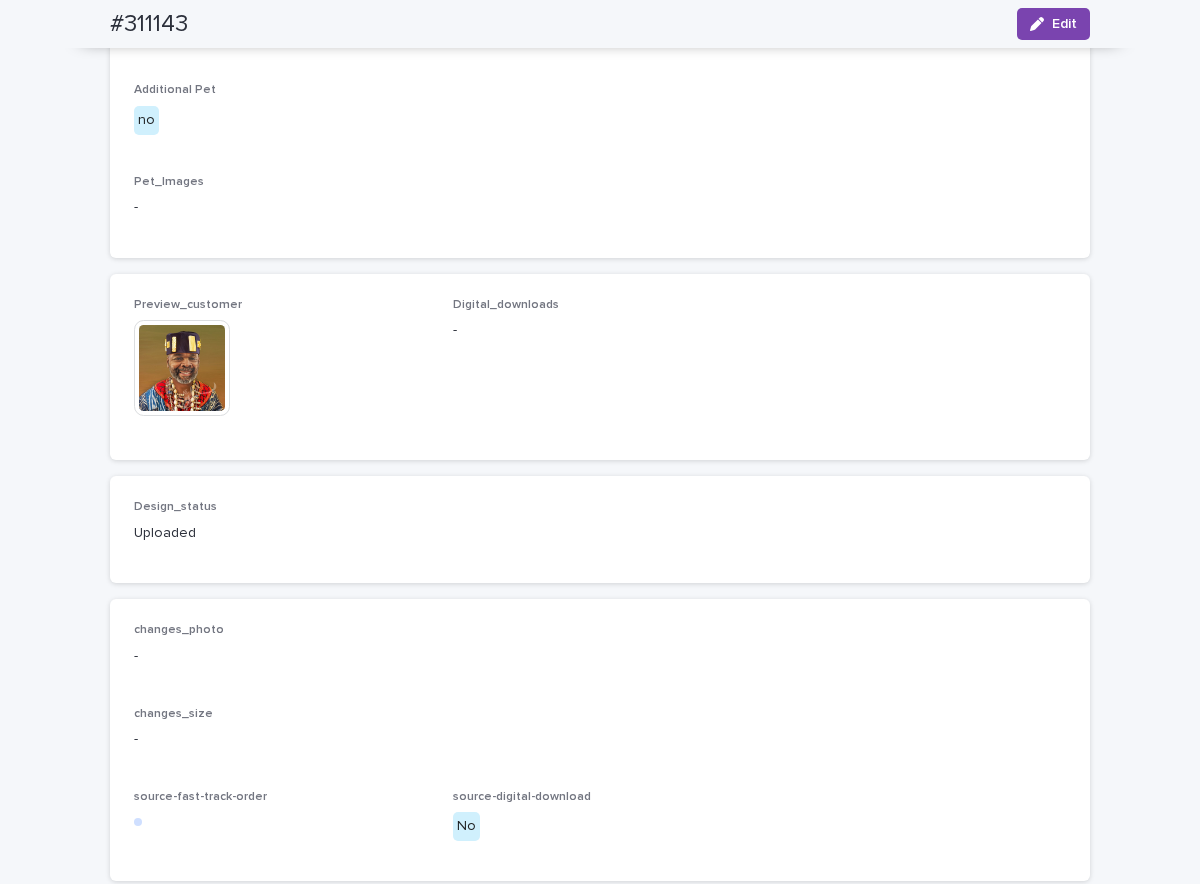 click at bounding box center [182, 368] 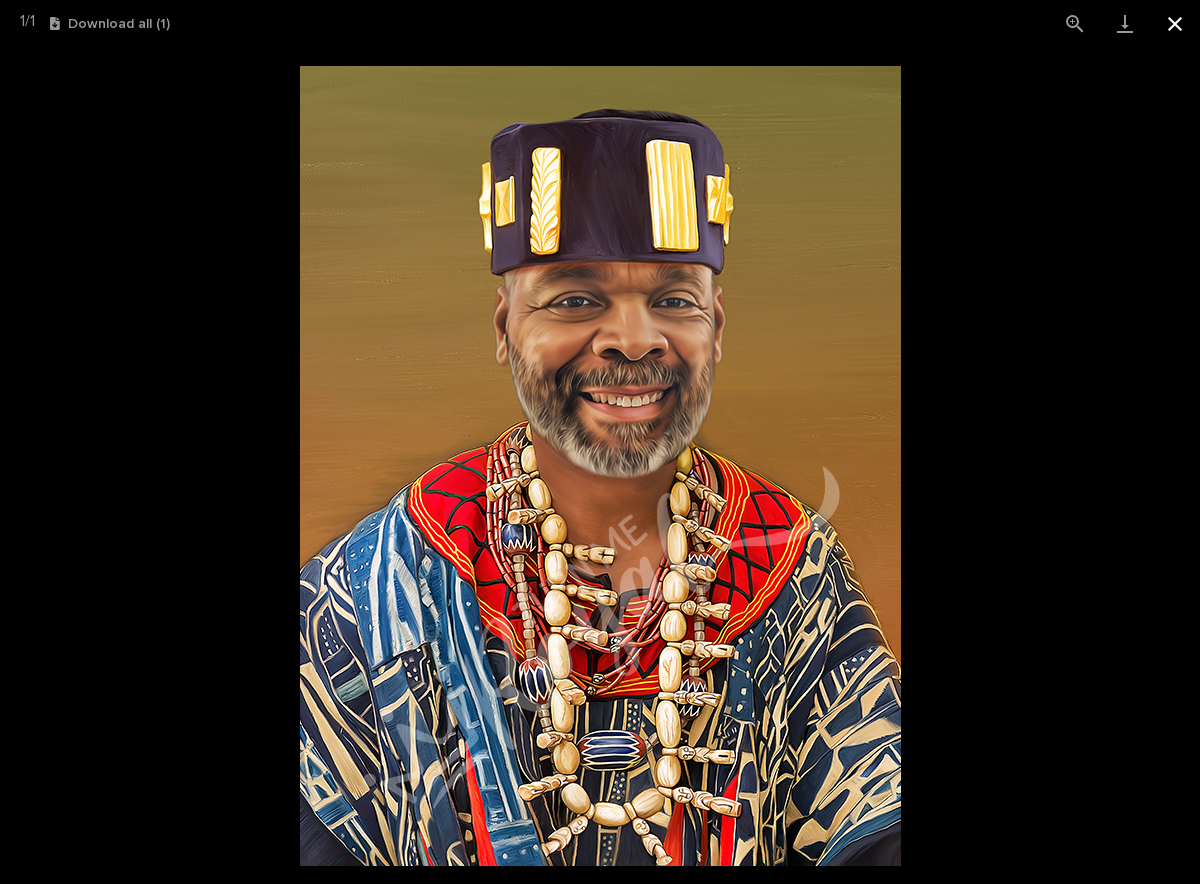 click at bounding box center [1175, 23] 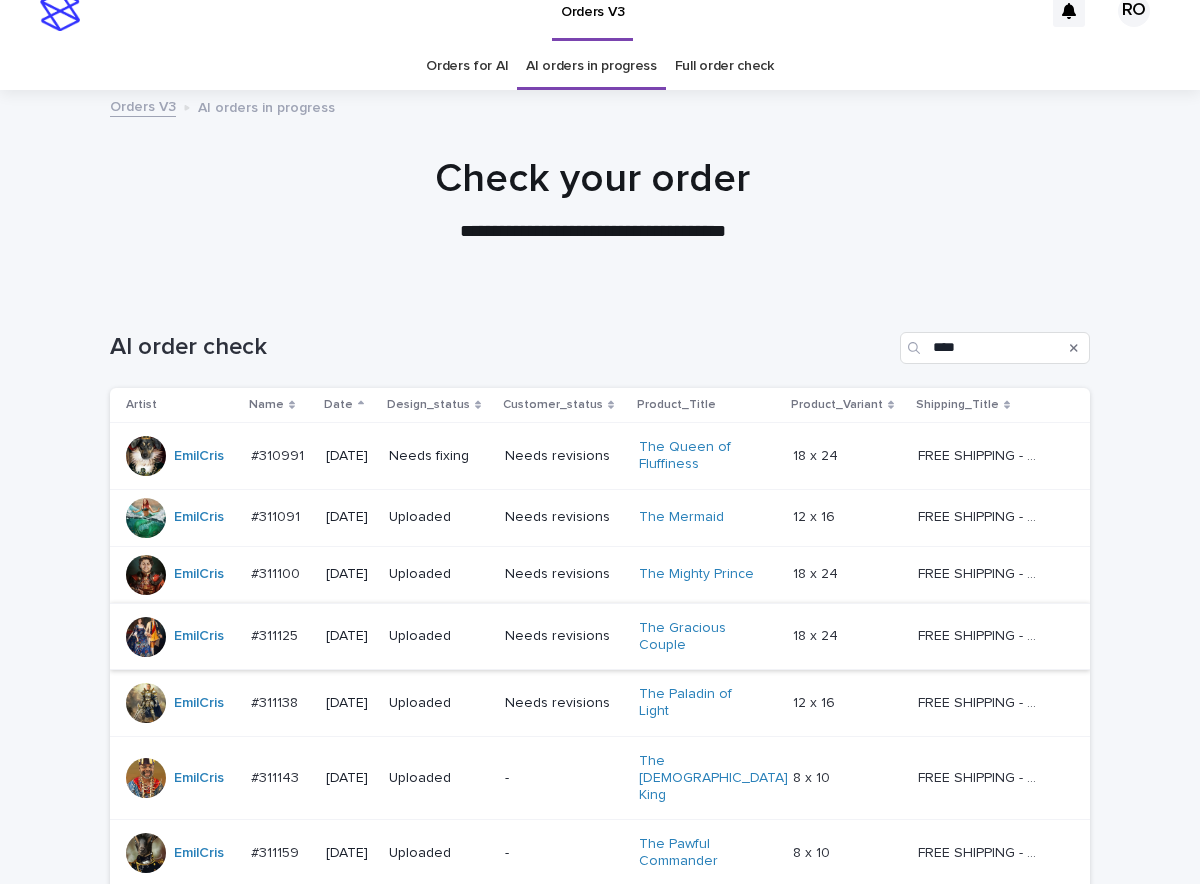 scroll, scrollTop: 64, scrollLeft: 0, axis: vertical 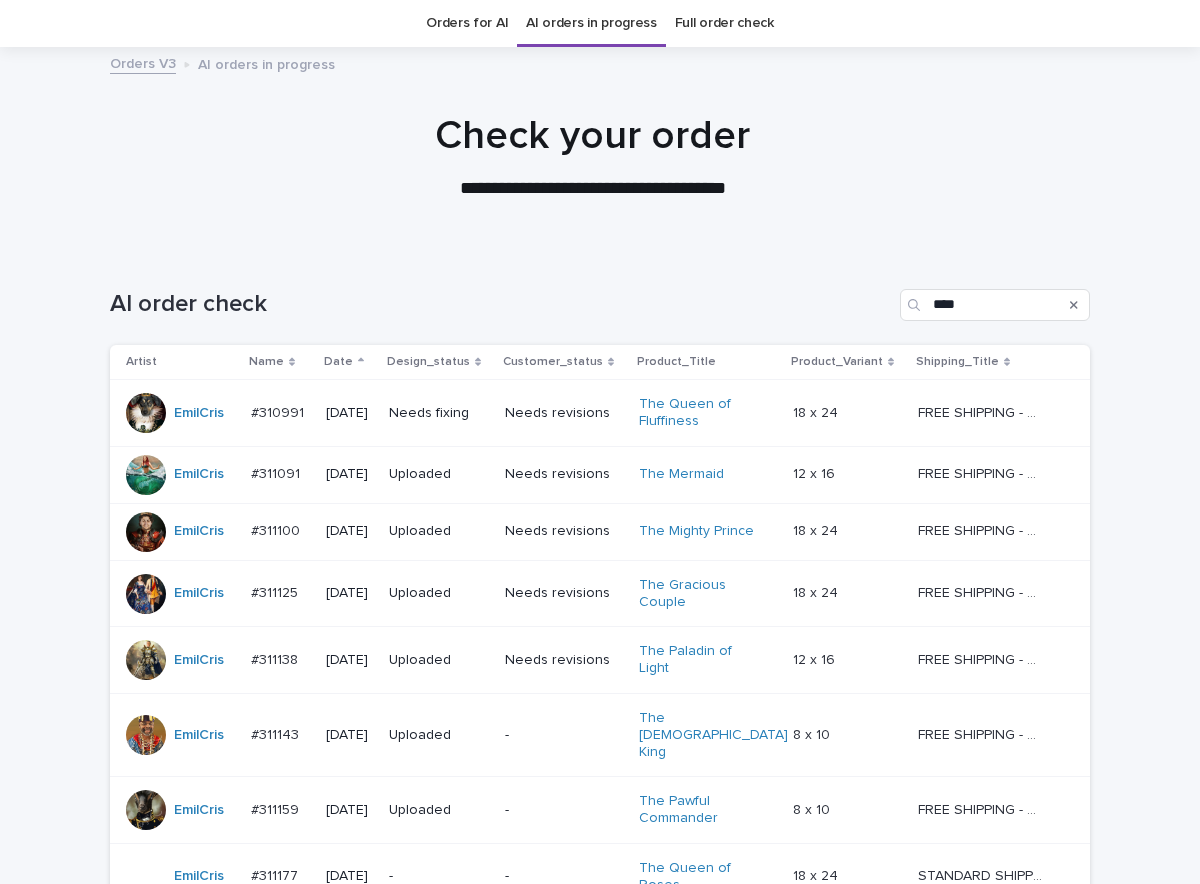 click on "-" at bounding box center [564, 810] 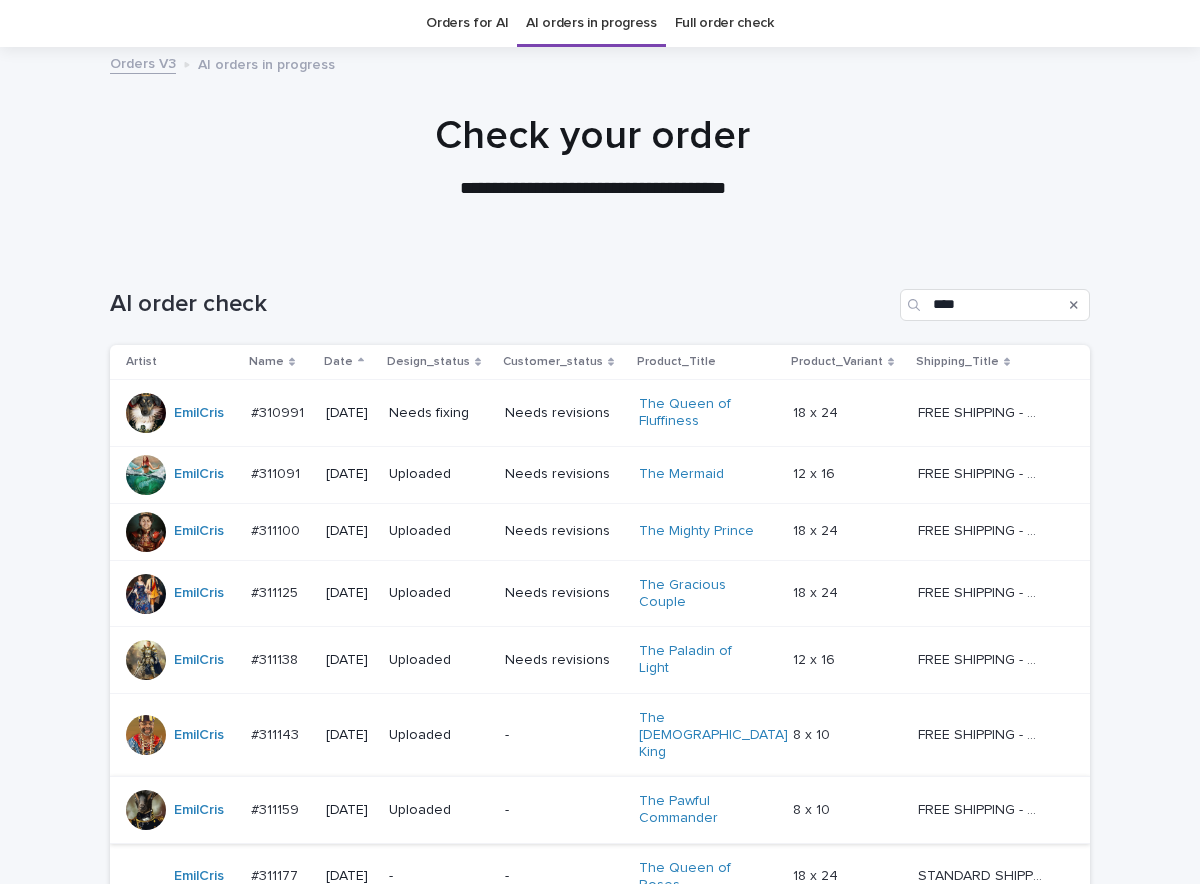 scroll, scrollTop: 0, scrollLeft: 0, axis: both 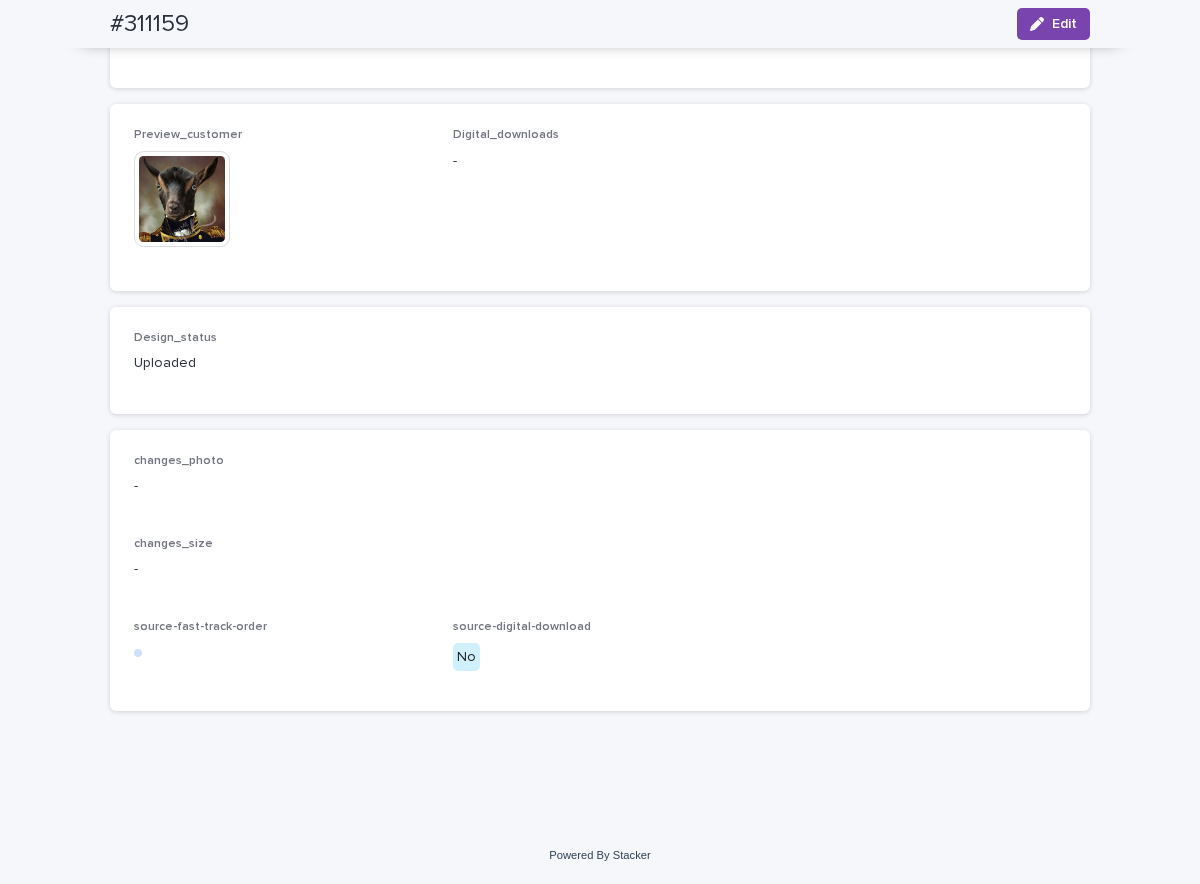 click at bounding box center (182, 199) 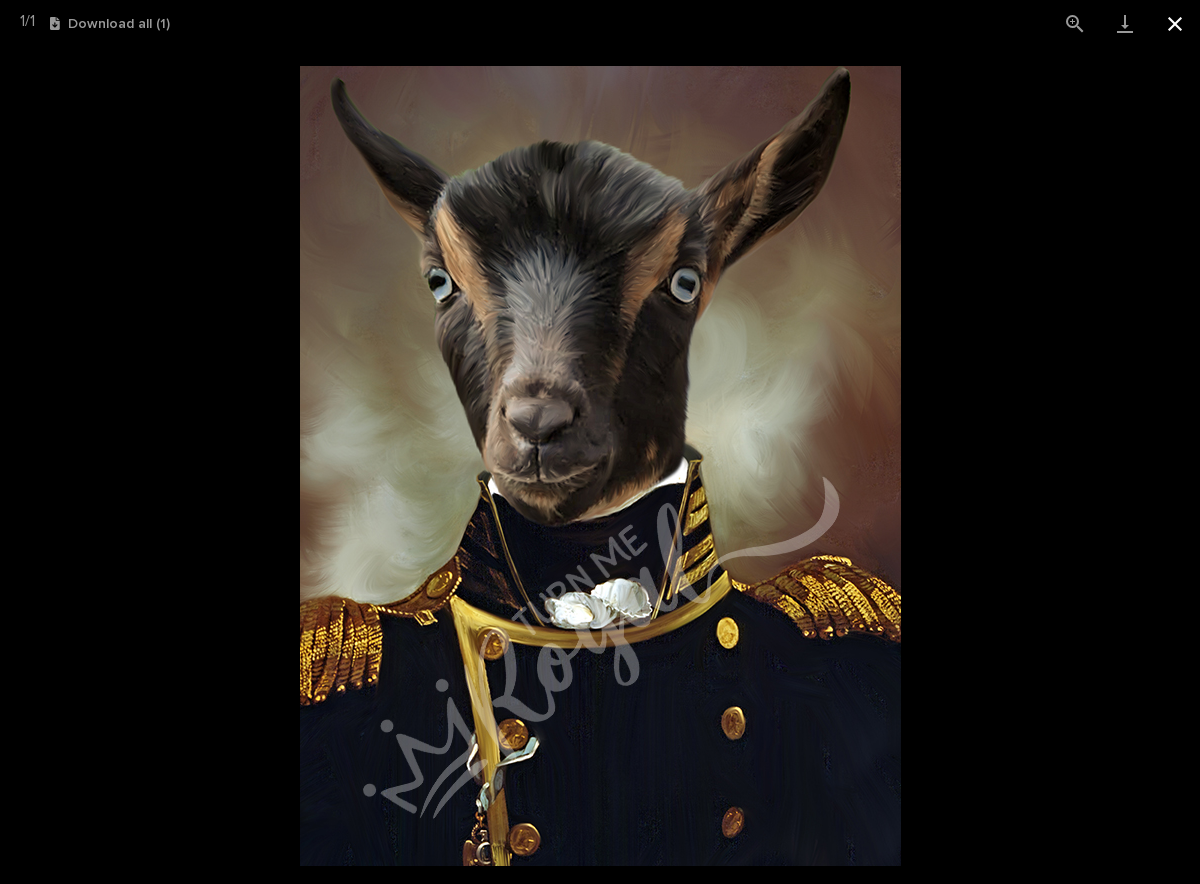 click at bounding box center [1175, 23] 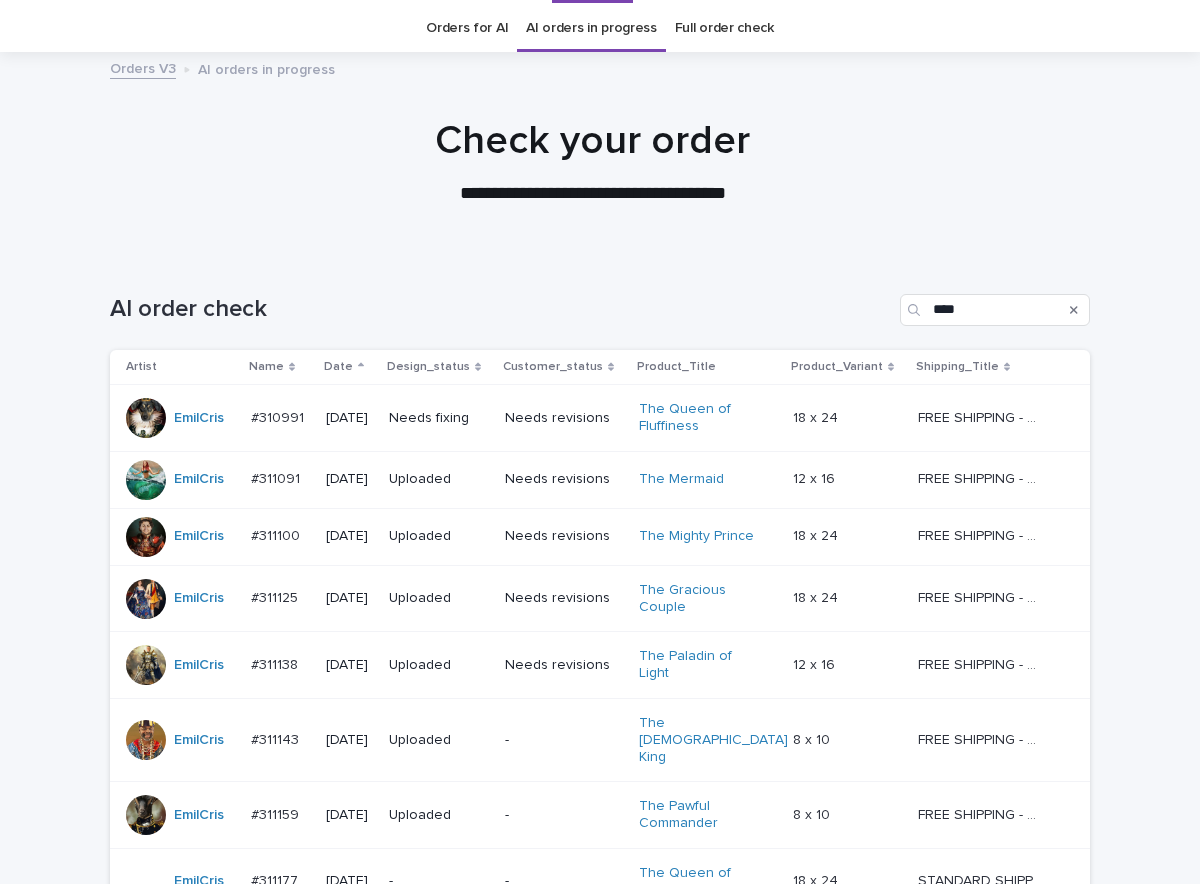 scroll, scrollTop: 64, scrollLeft: 0, axis: vertical 